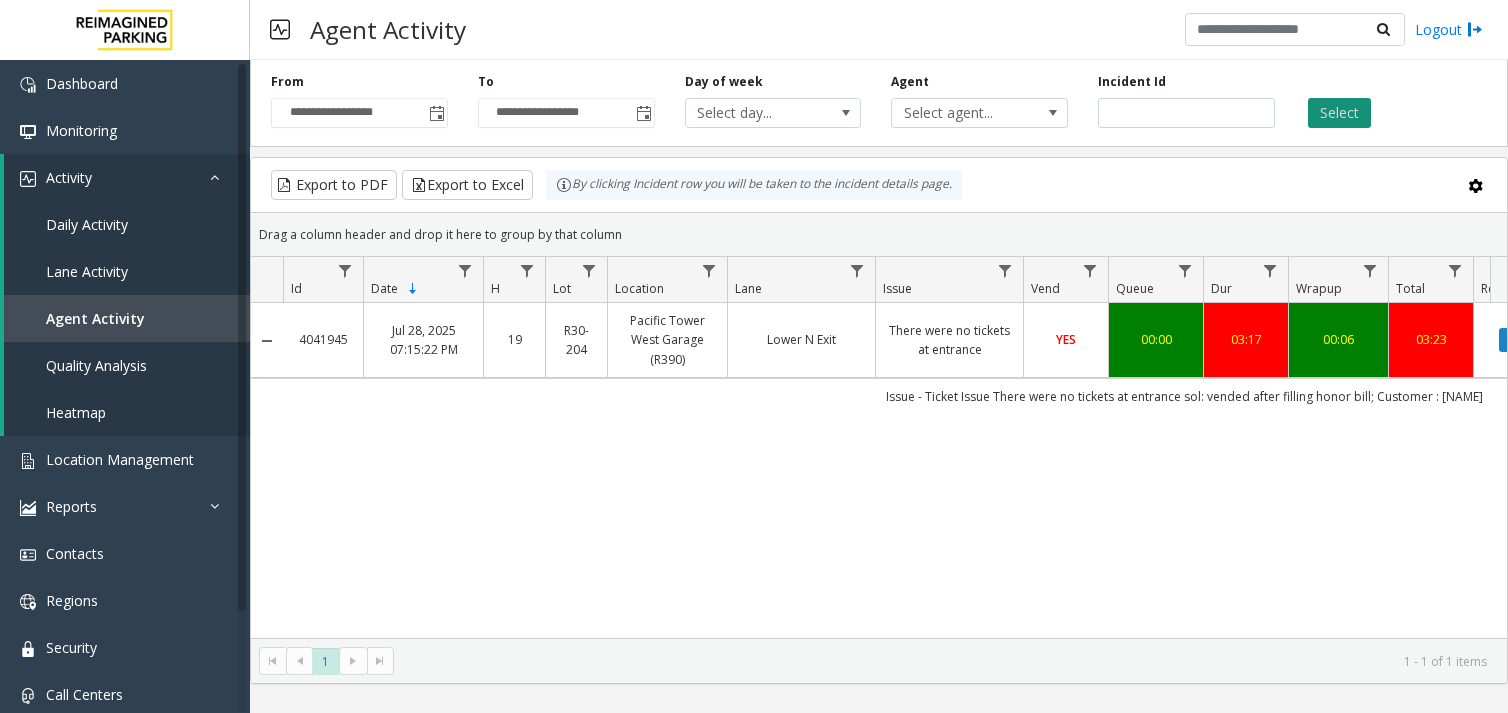 scroll, scrollTop: 0, scrollLeft: 0, axis: both 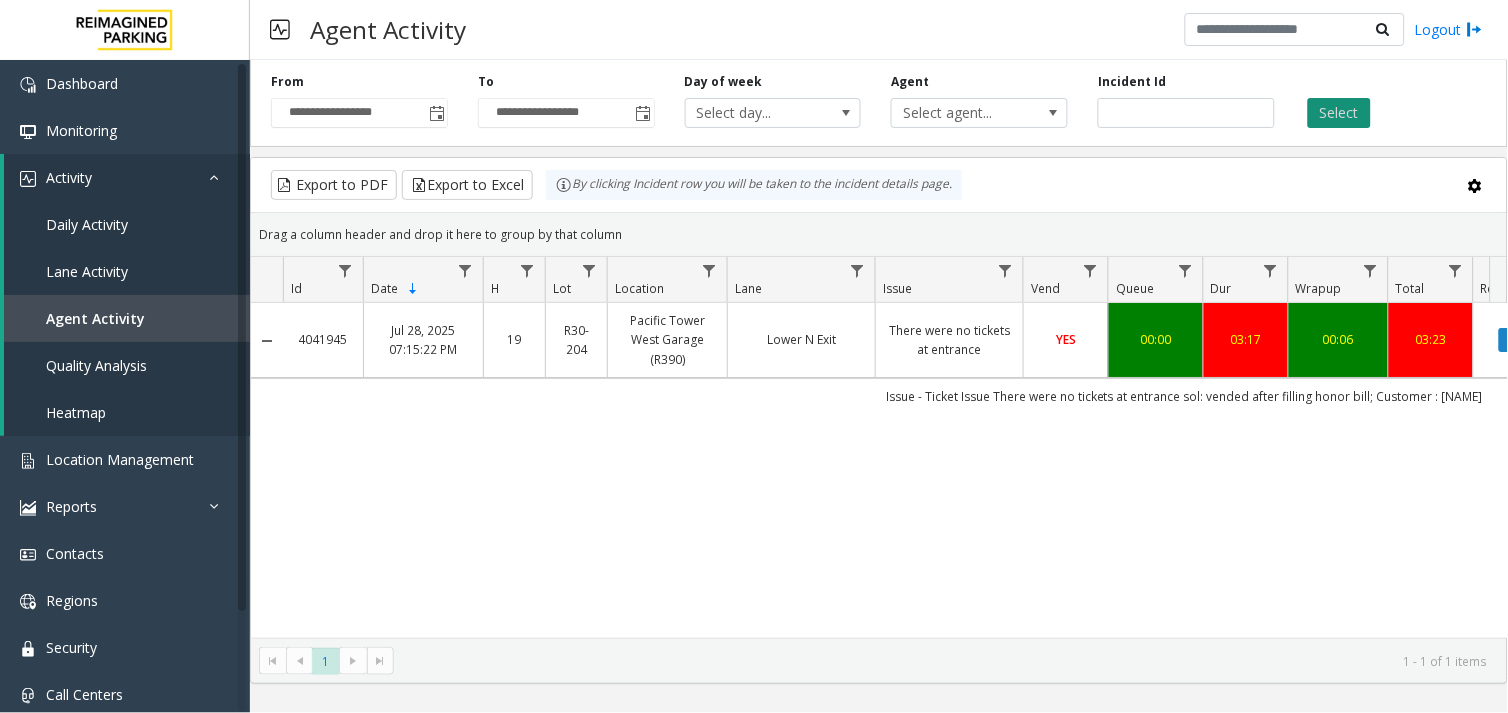 type on "*******" 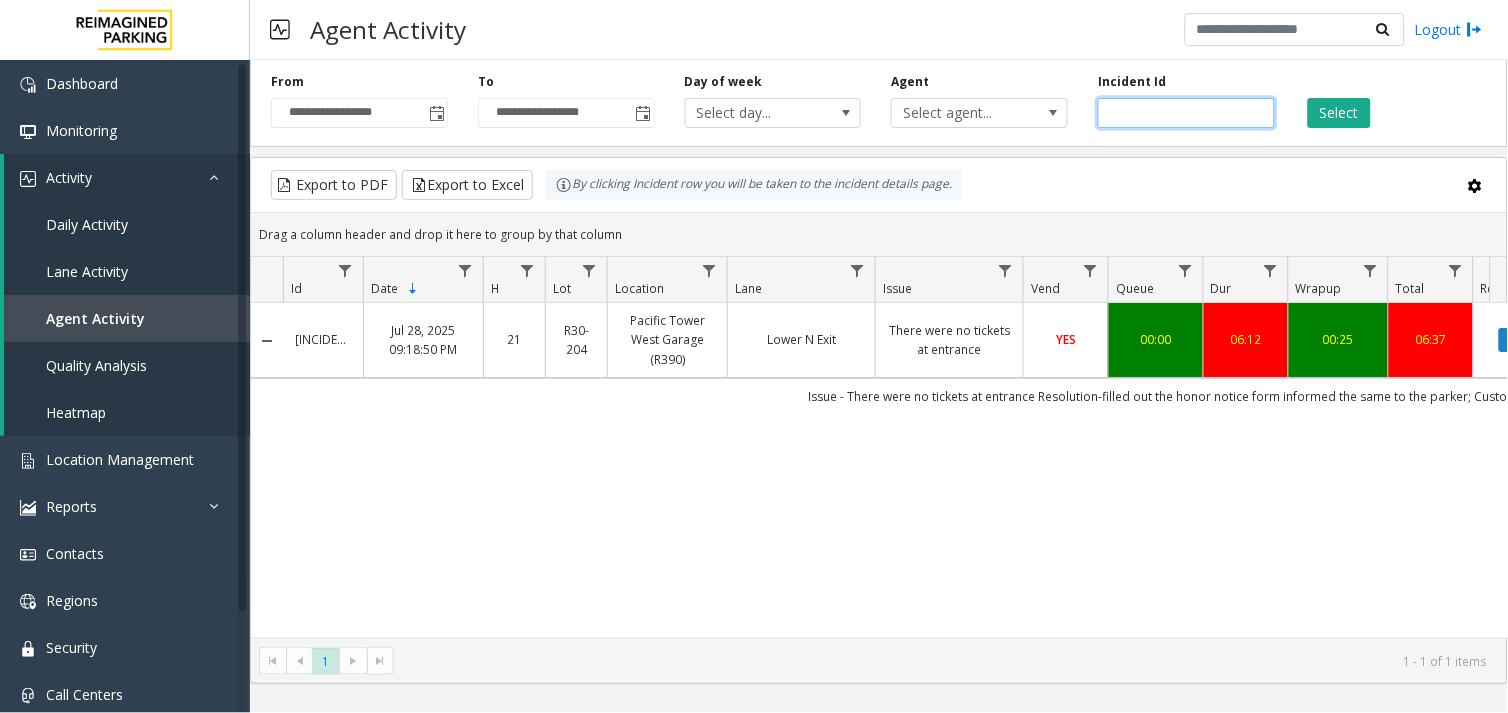 click on "*******" 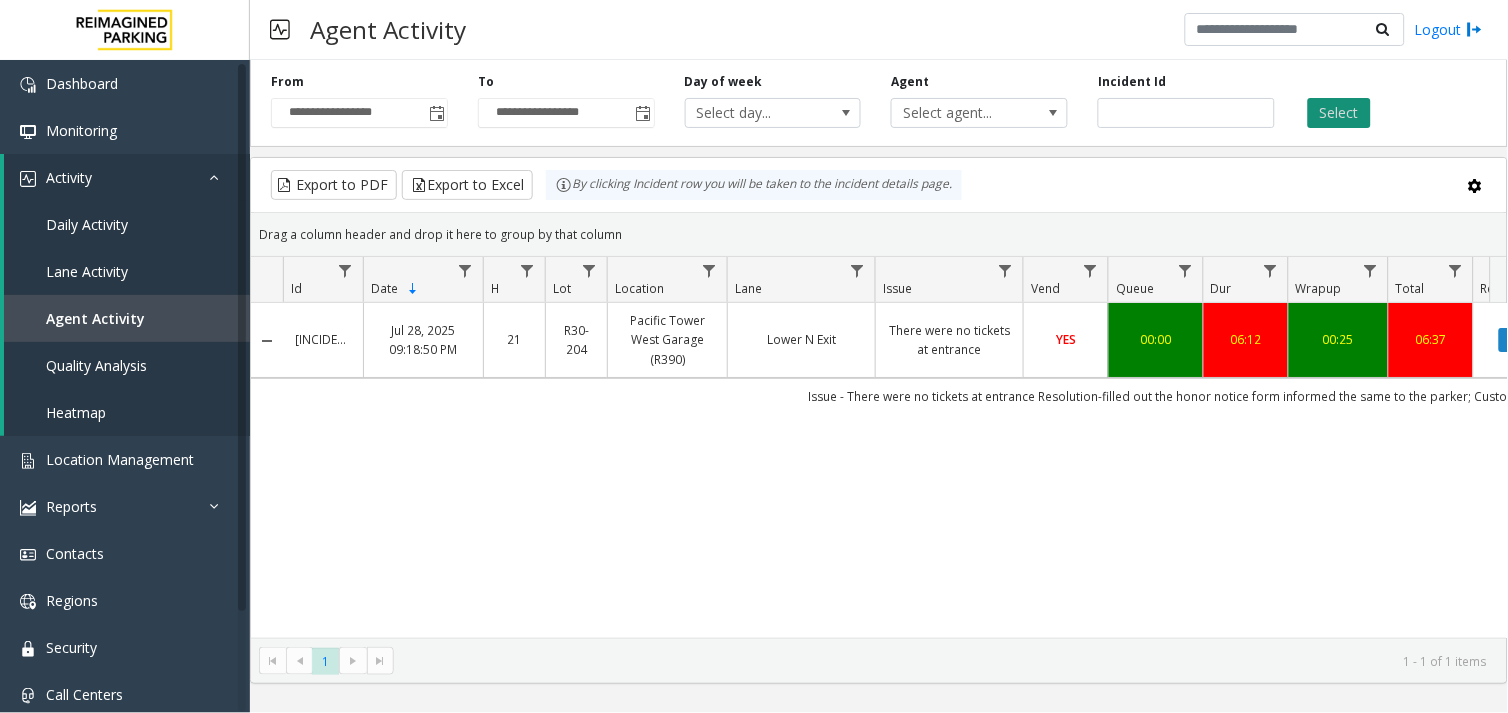 click on "Select" 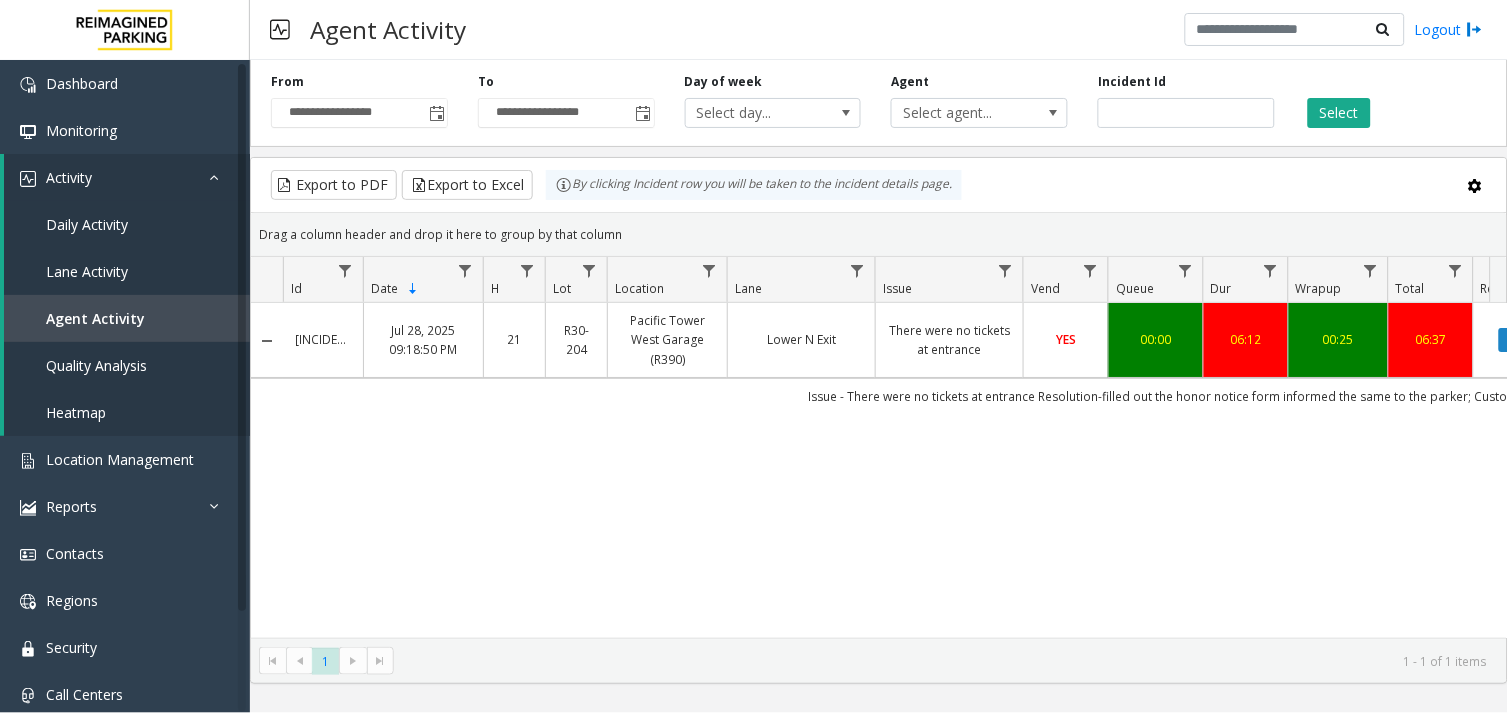 click on "Issue -
There were no tickets at entrance
Resolution-filled out the honor notice form informed the same to the parker; Customer : yuri" 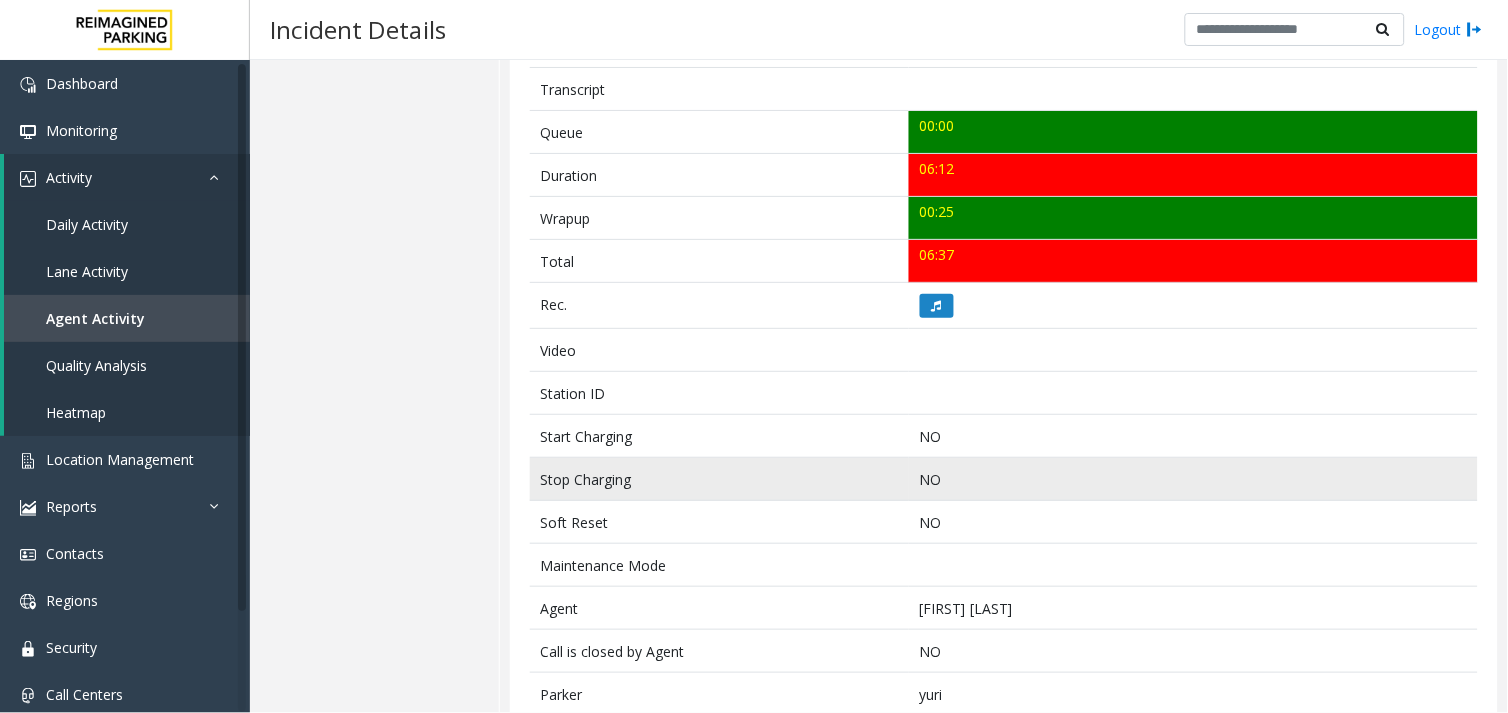 scroll, scrollTop: 844, scrollLeft: 0, axis: vertical 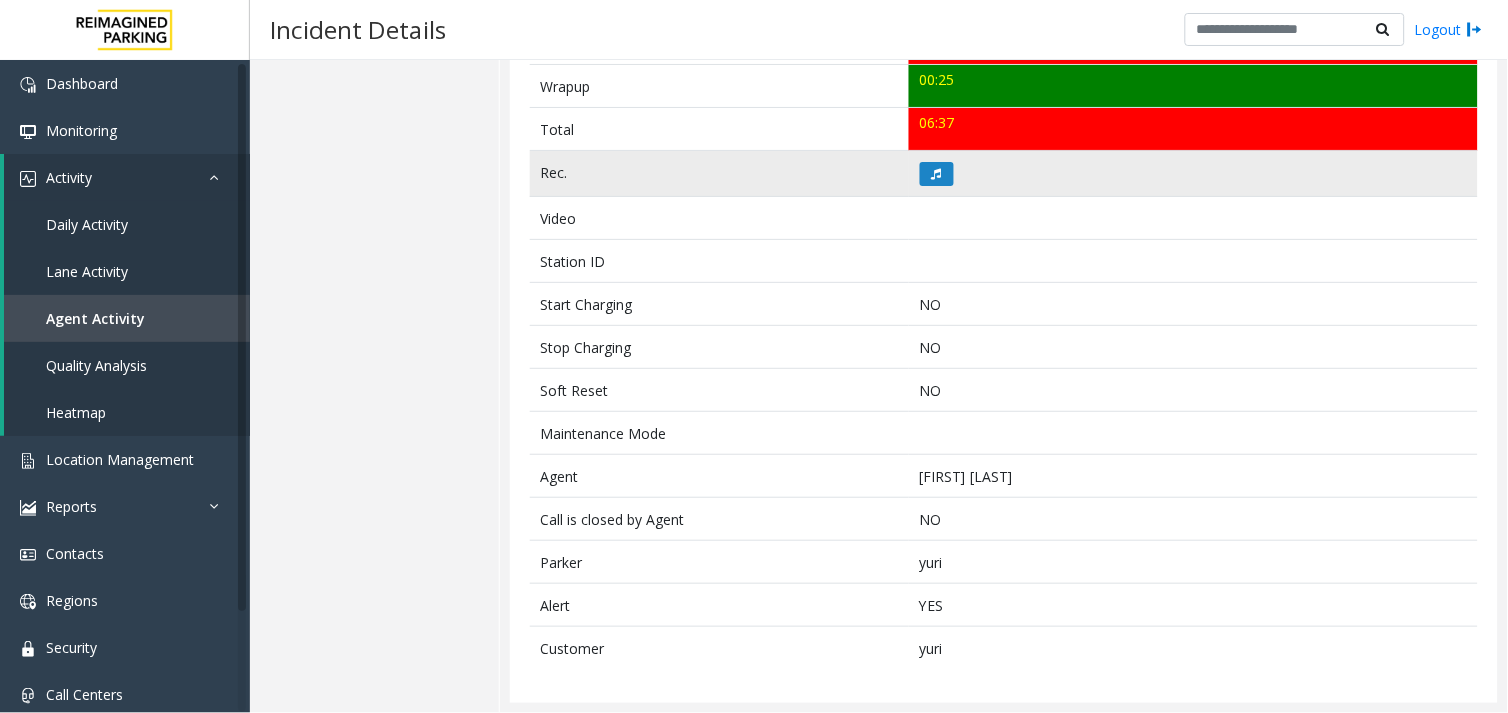 click 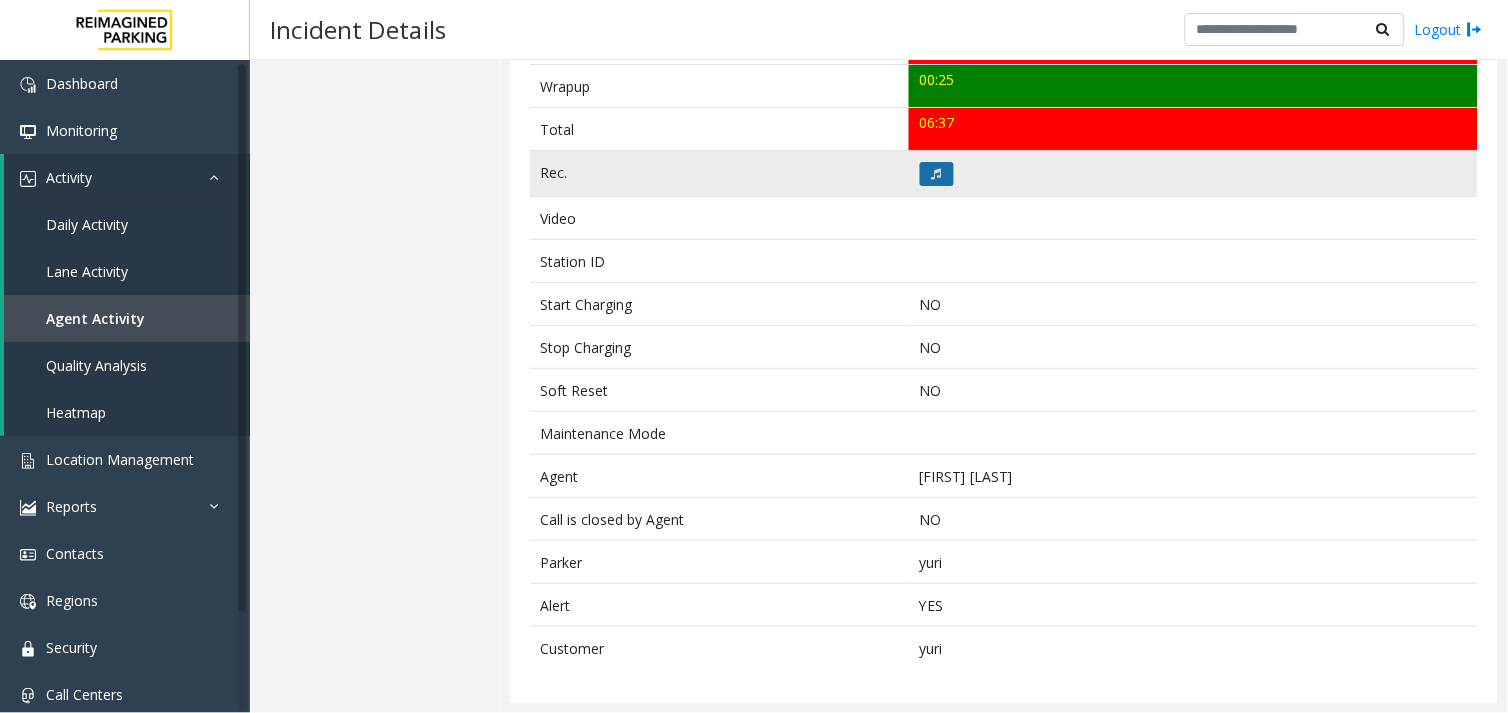 click 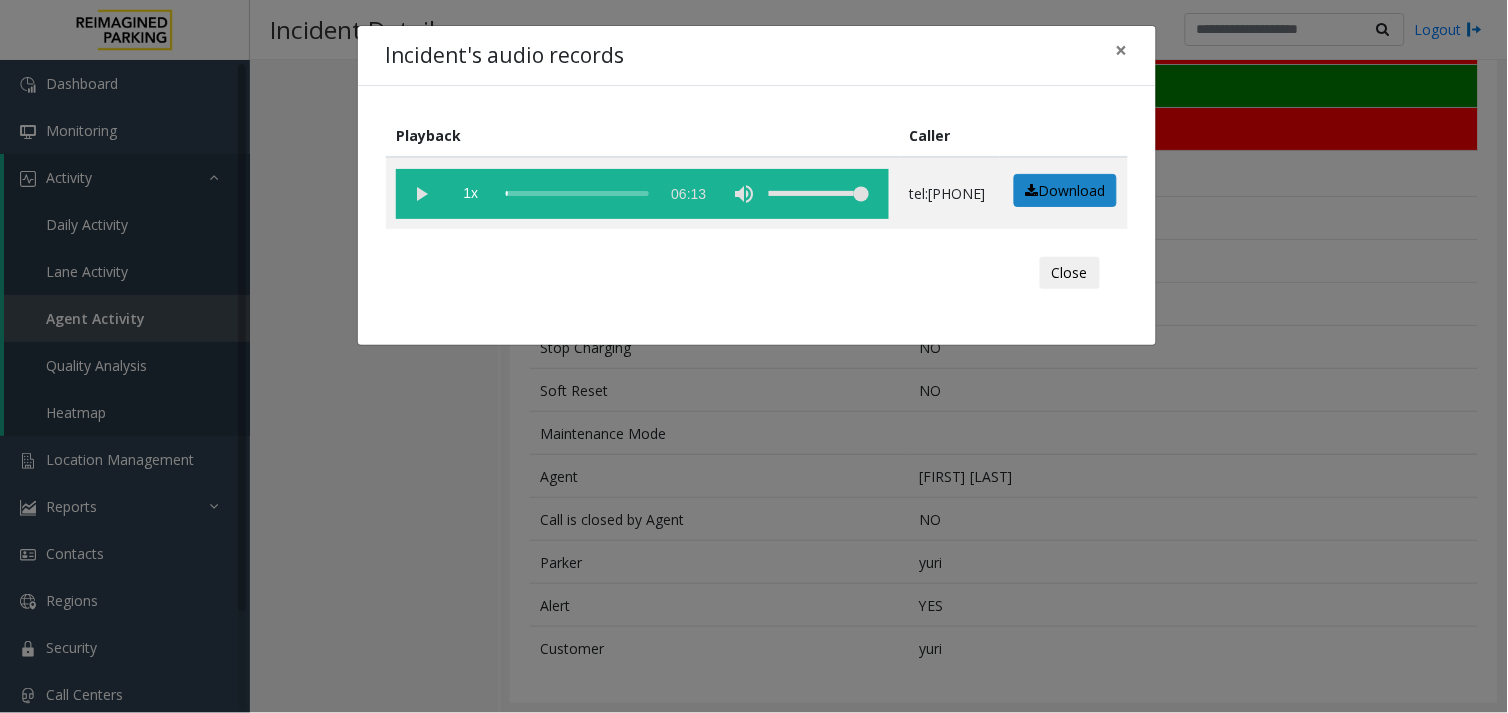 click 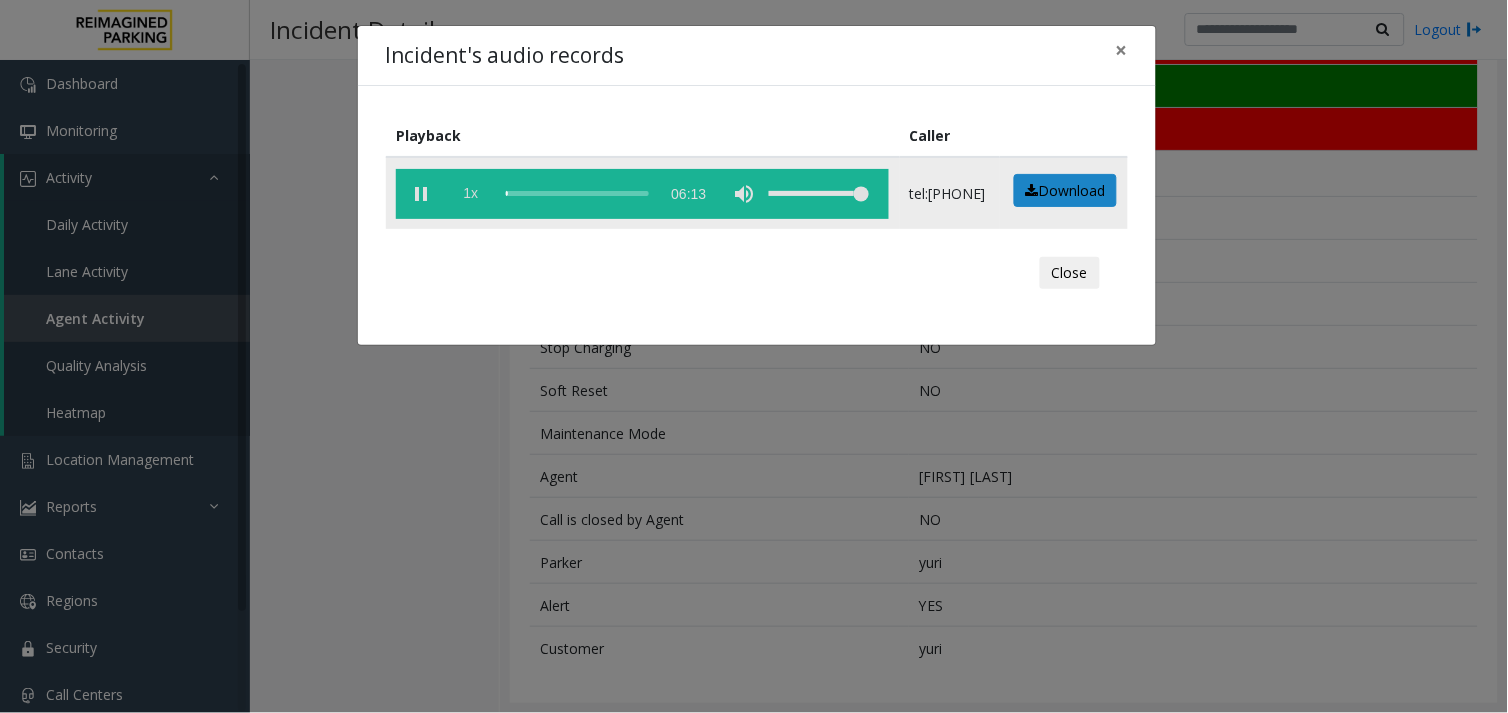 click on "1x" 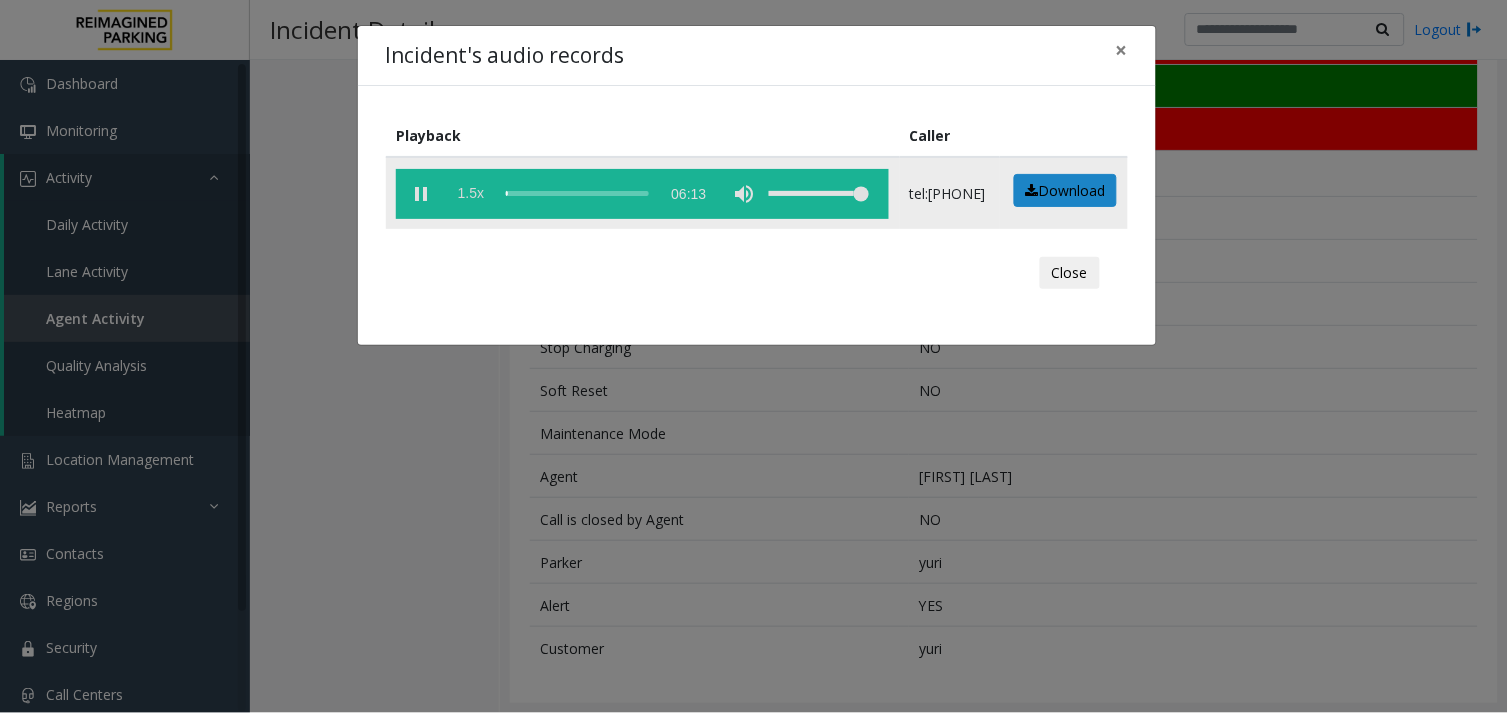 click on "1.5x" 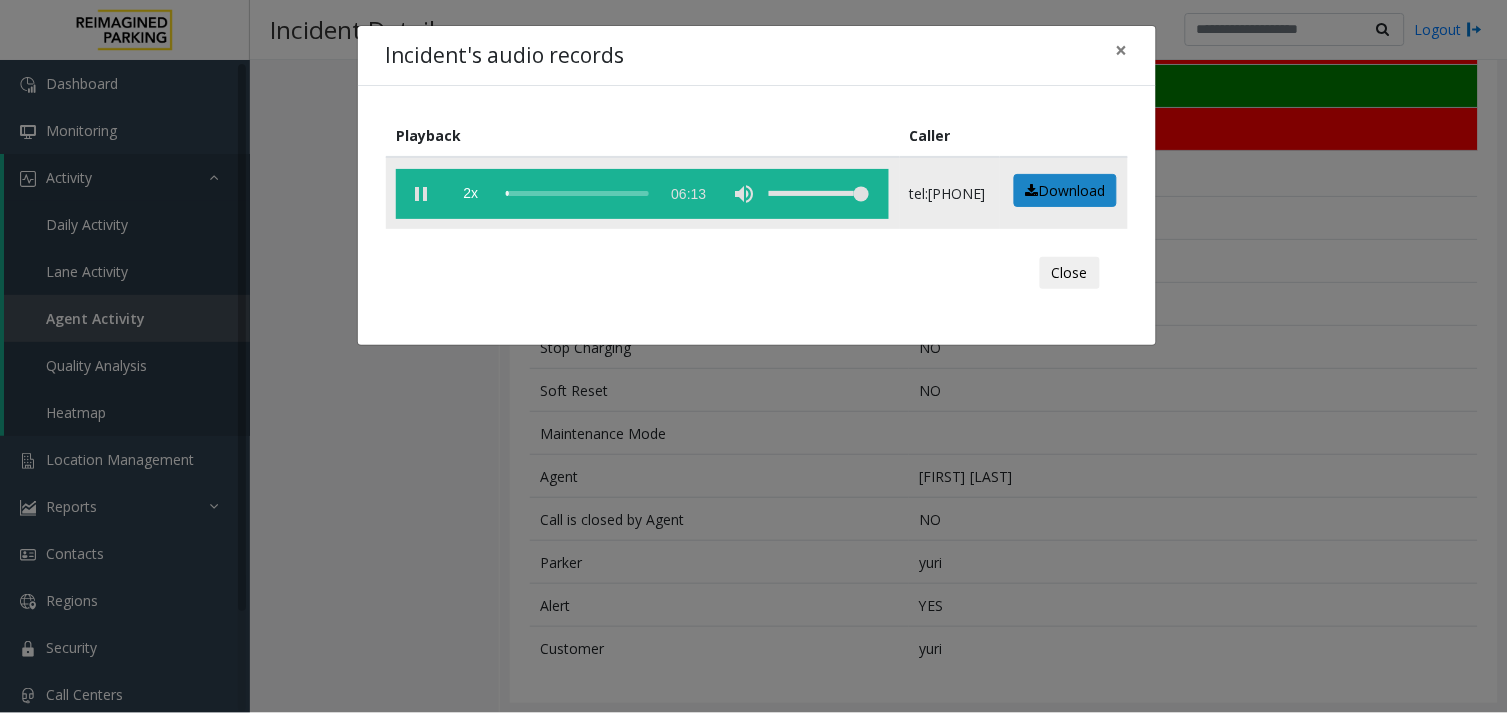 click 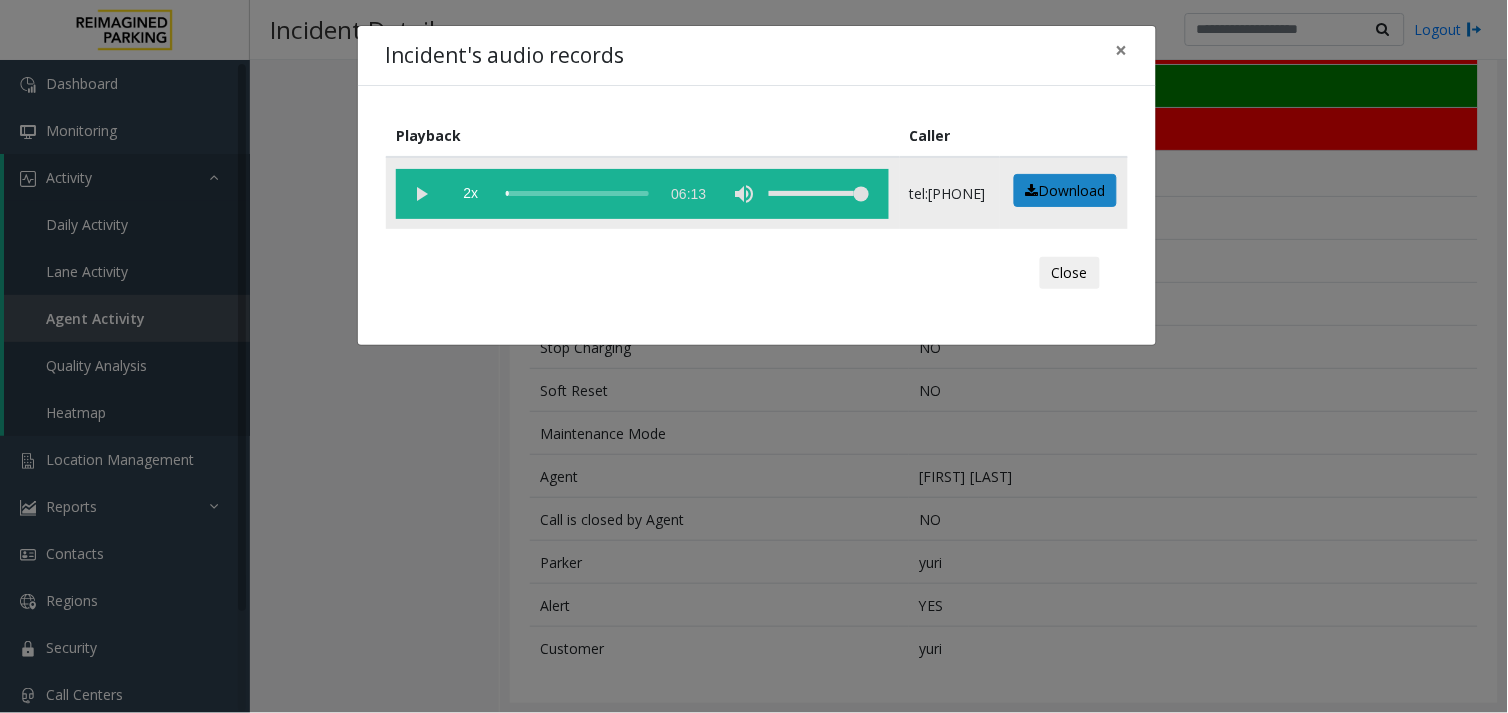 click 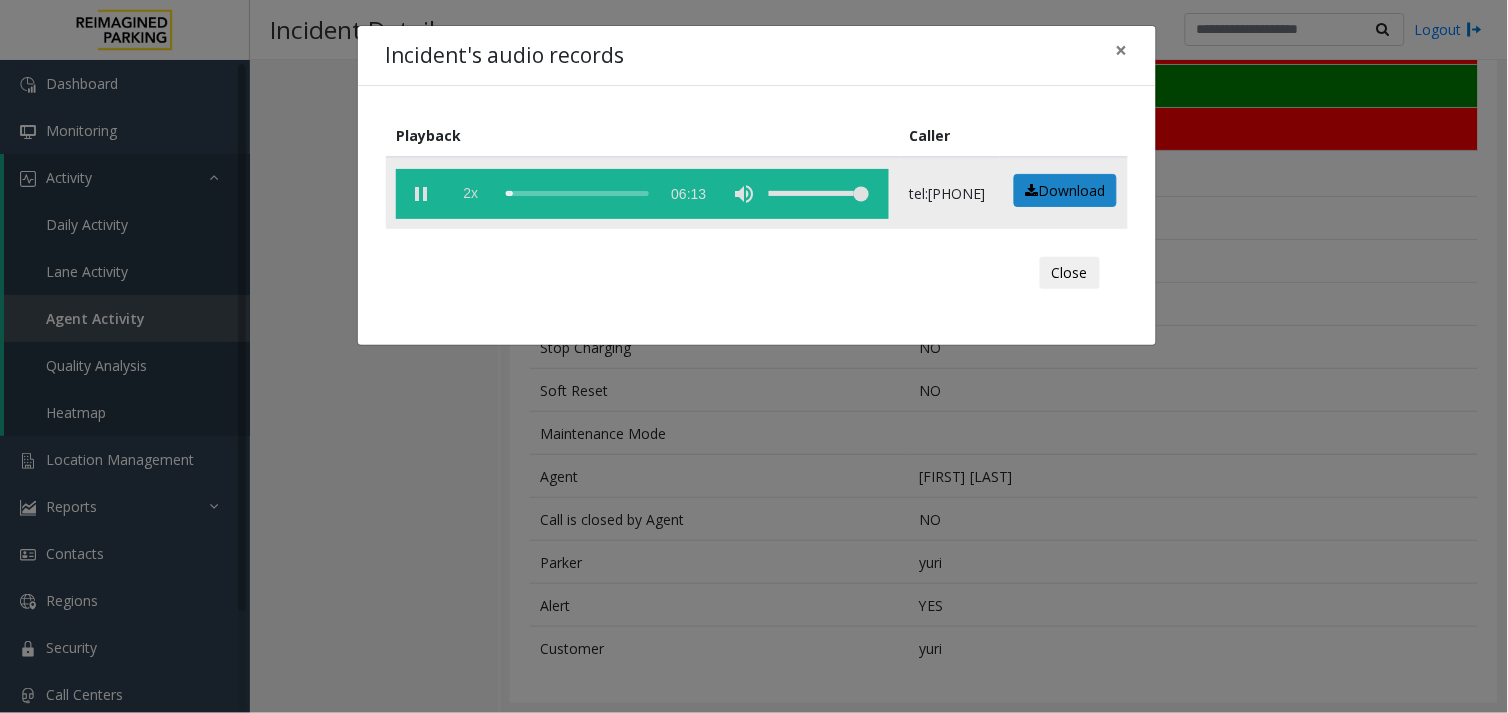 click on "2x" 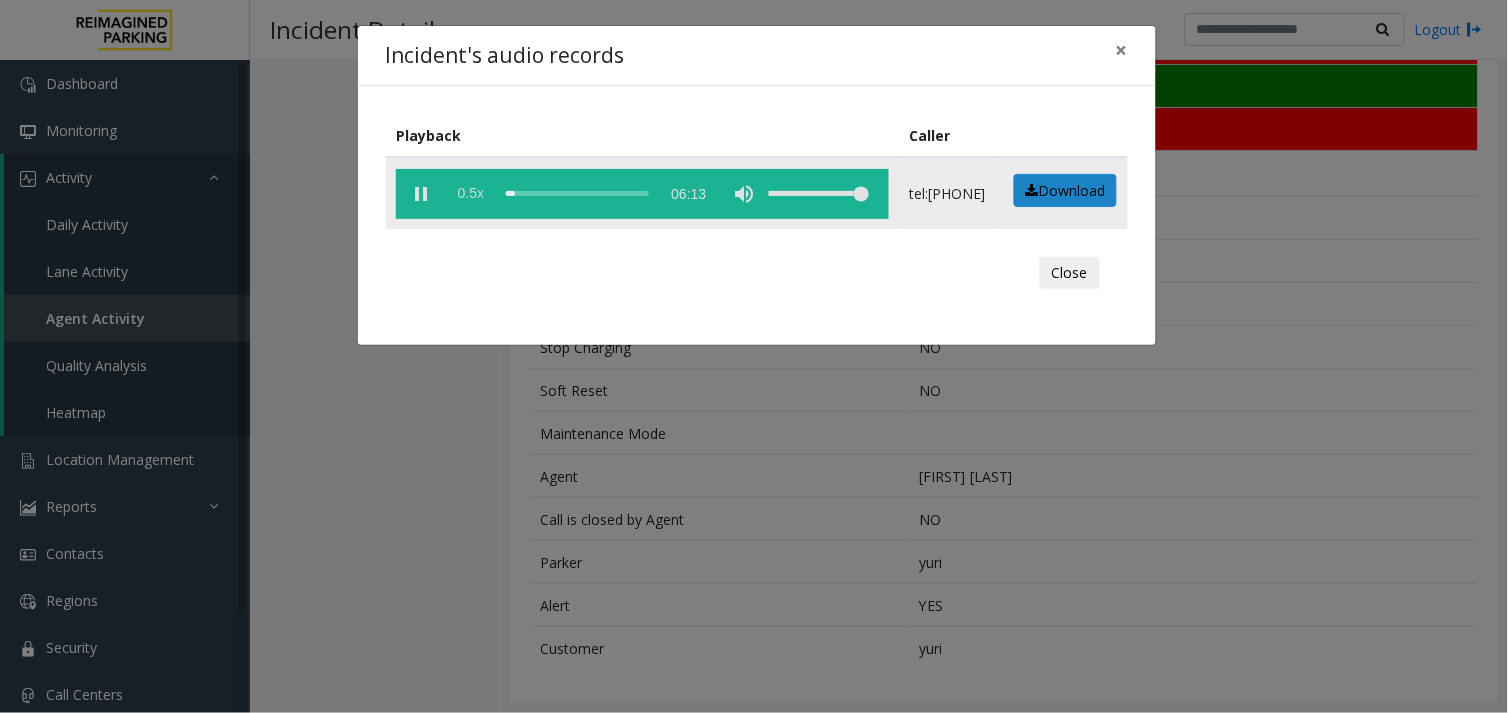 click on "0.5x" 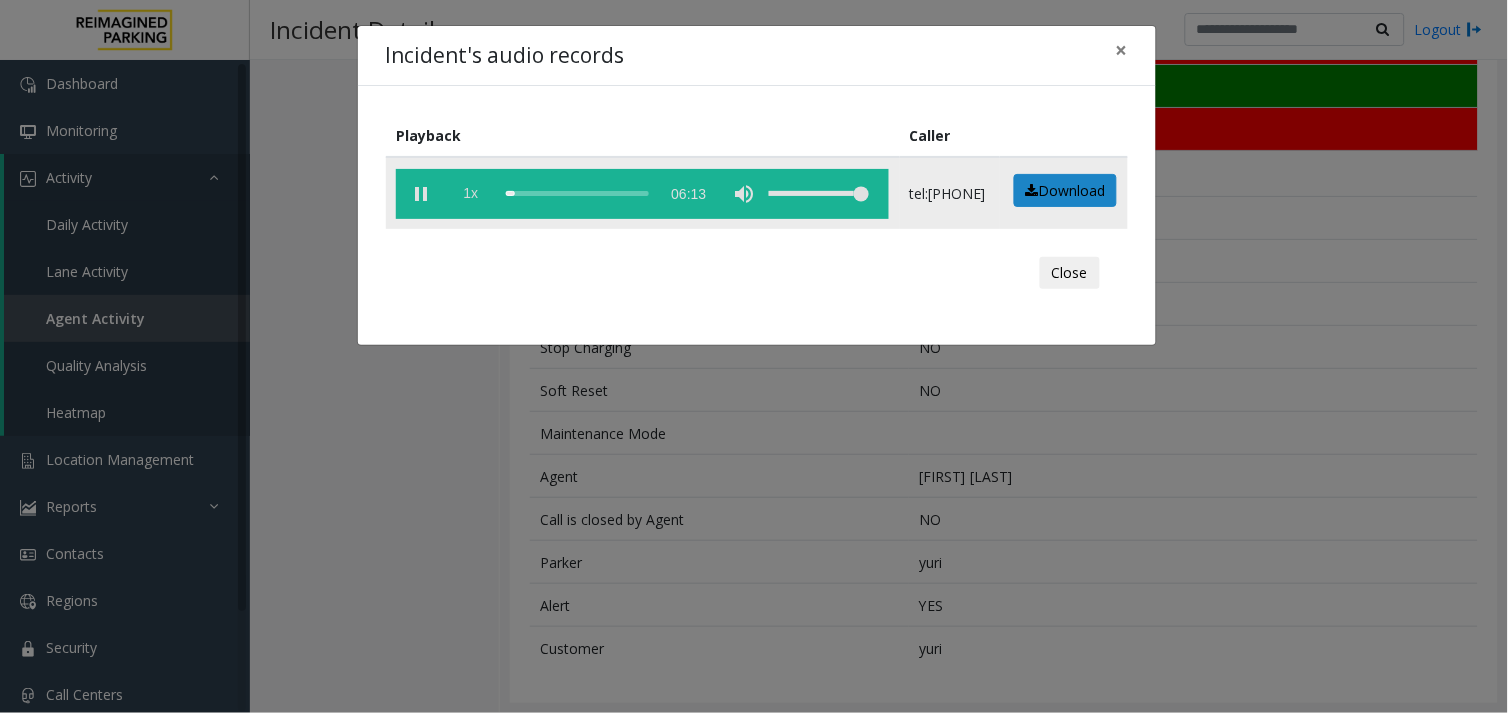 click on "1x" 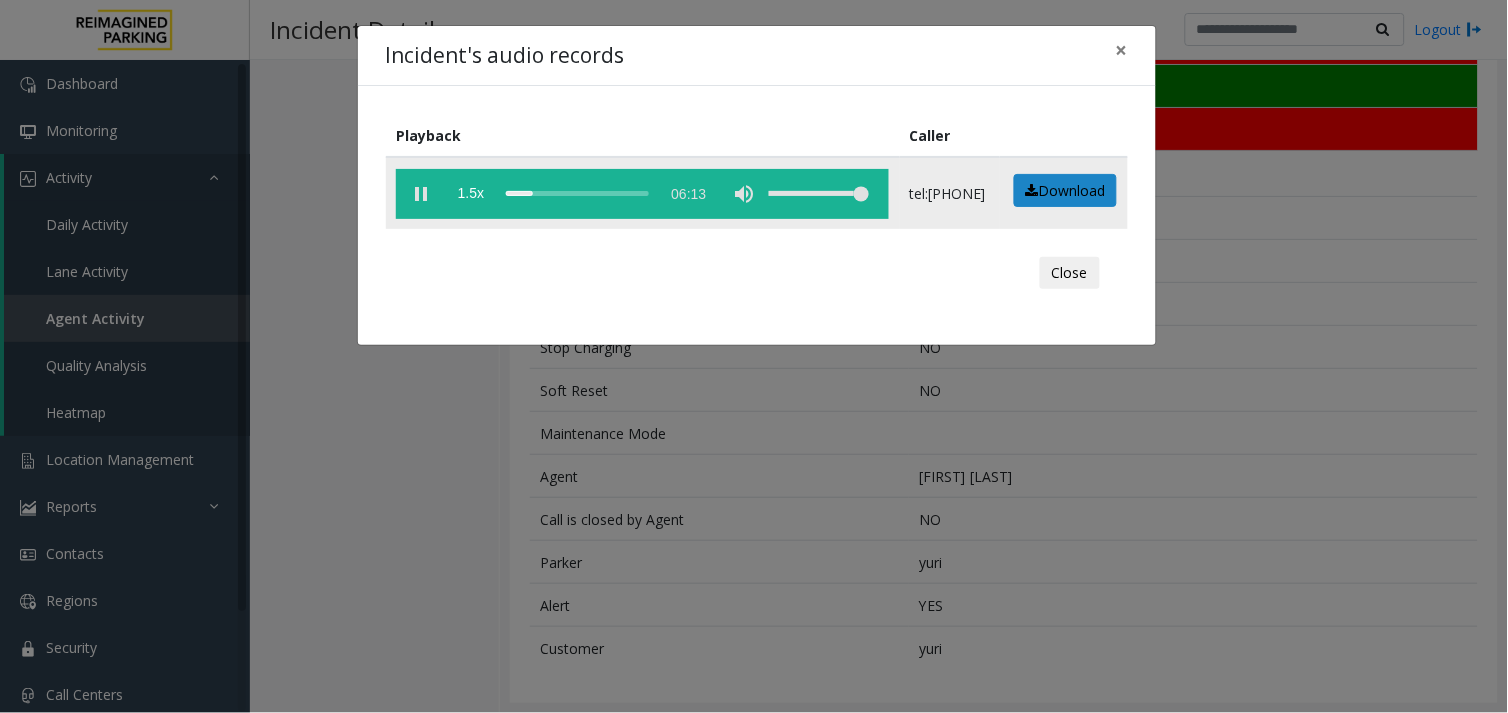 click 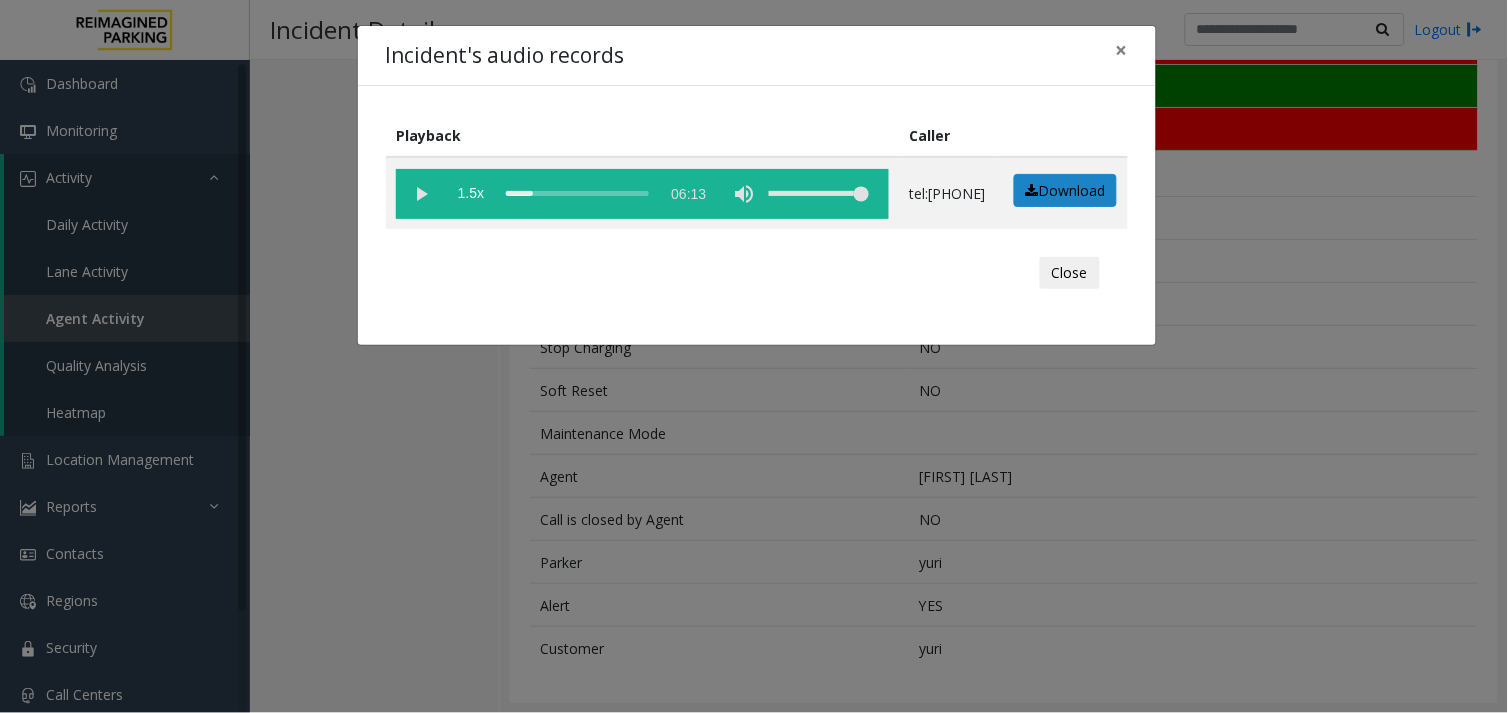 click on "Incident's audio records × Playback Caller  1.5x  06:13 tel:+110305049001  Download  Close" 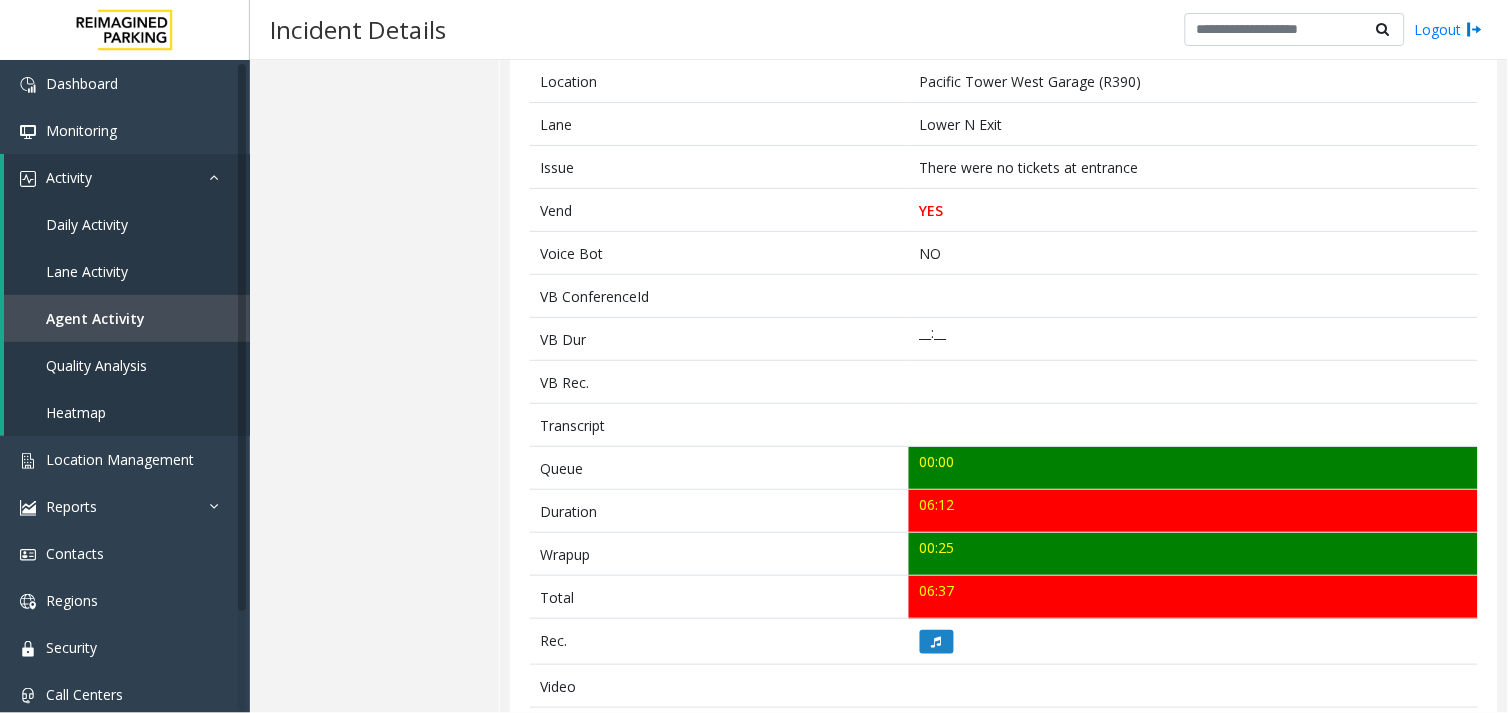 scroll, scrollTop: 66, scrollLeft: 0, axis: vertical 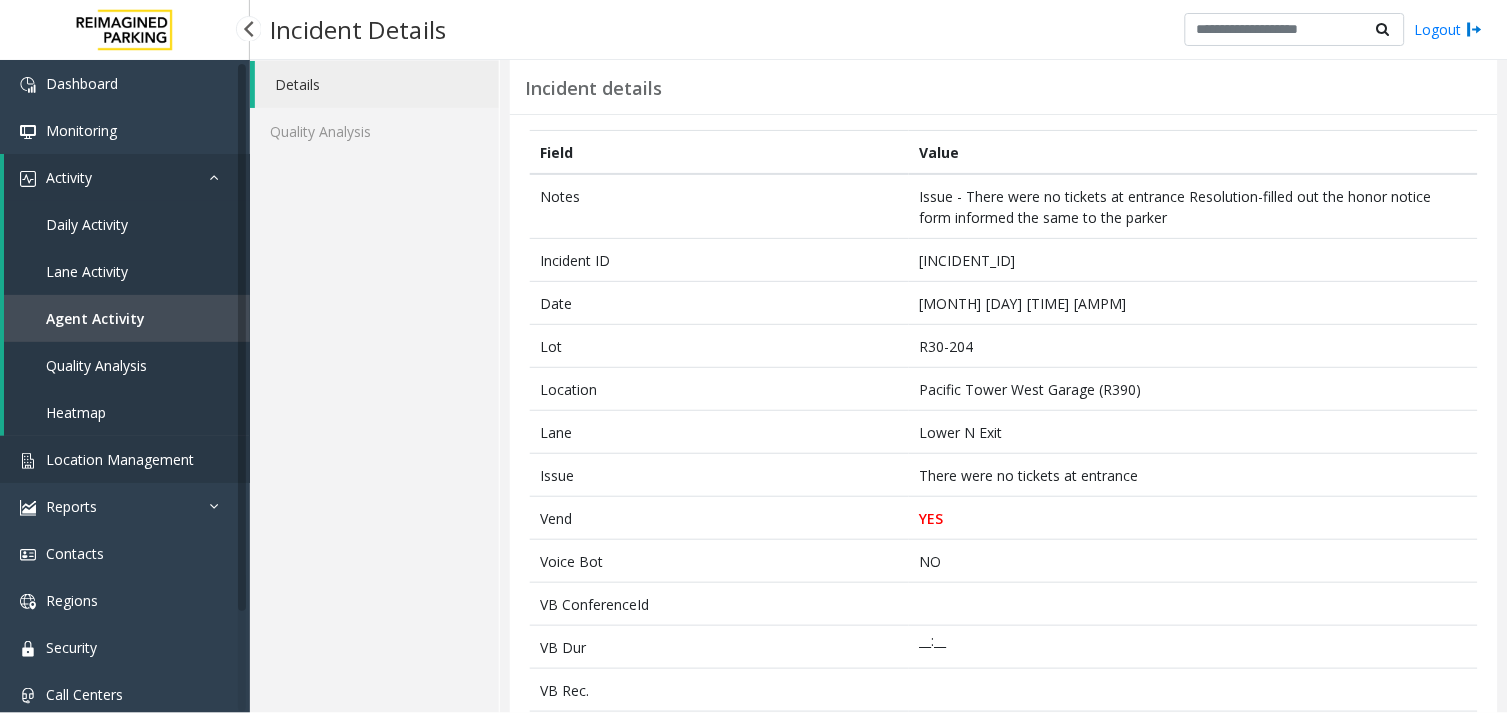 click on "Location Management" at bounding box center (120, 459) 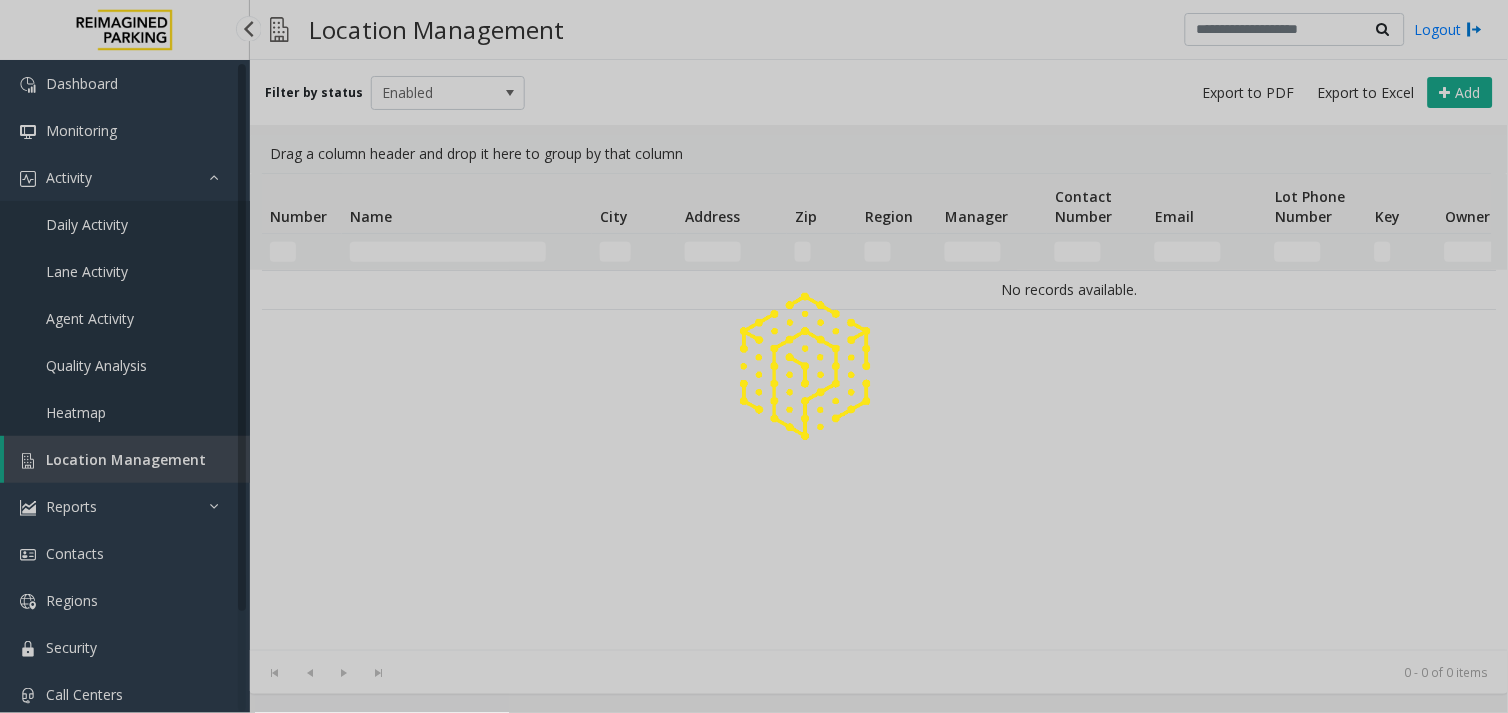 scroll, scrollTop: 0, scrollLeft: 0, axis: both 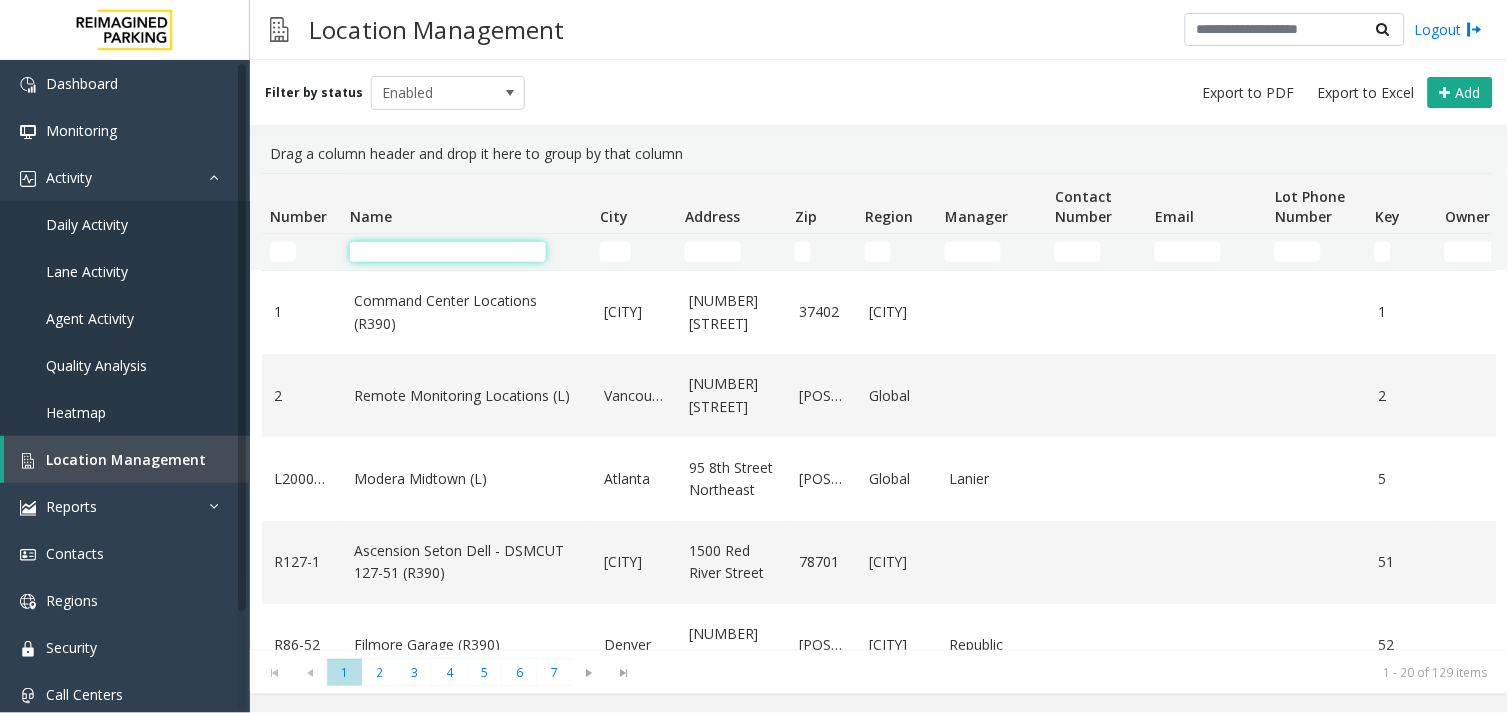 click 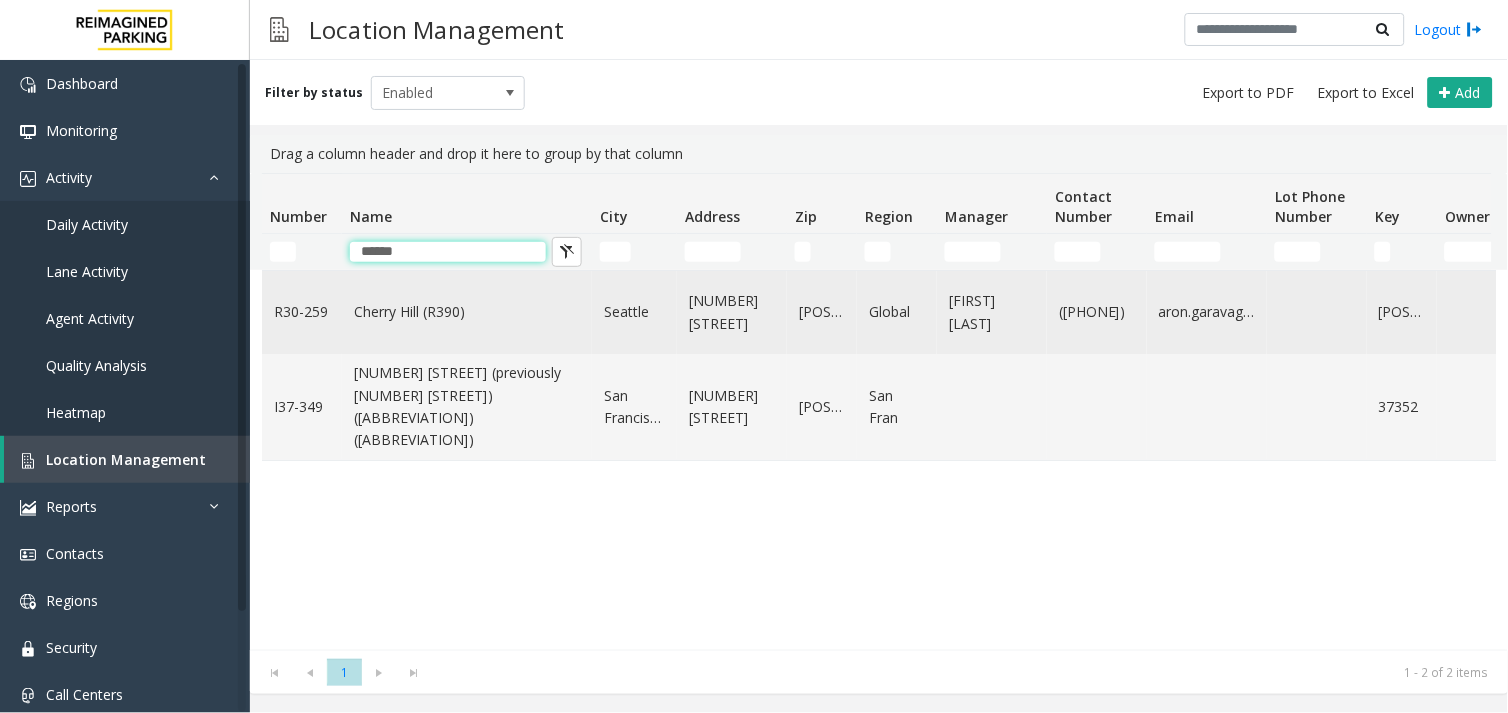 type on "******" 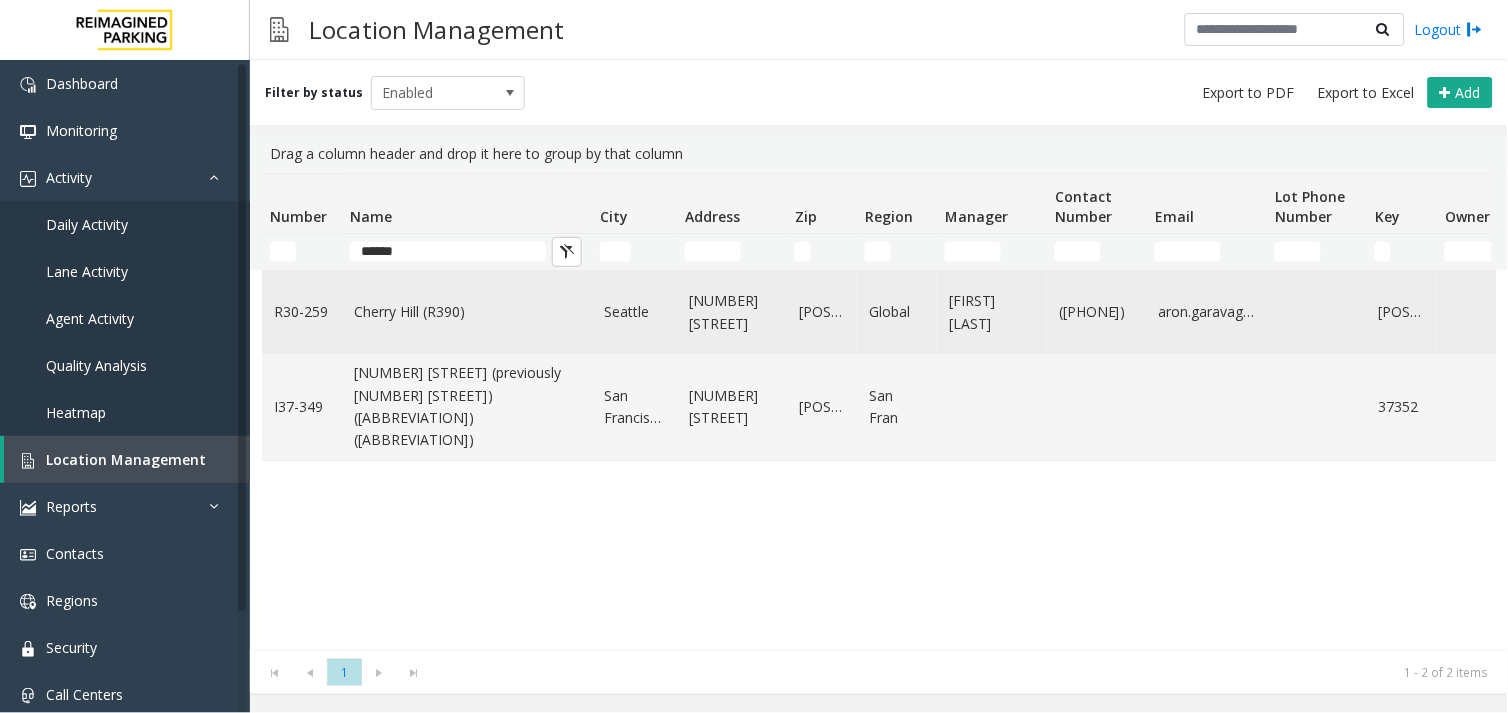 click on "Cherry Hill (R390)" 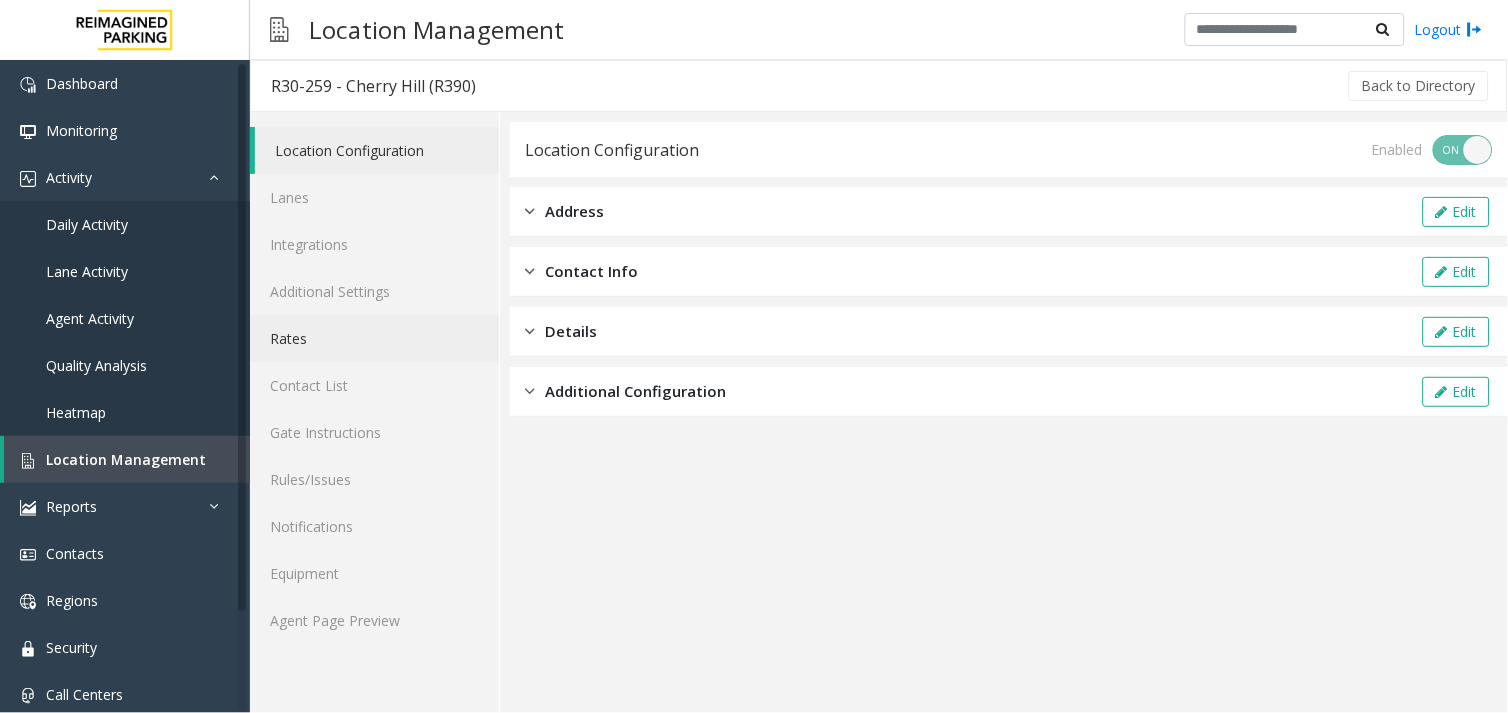 click on "Rates" 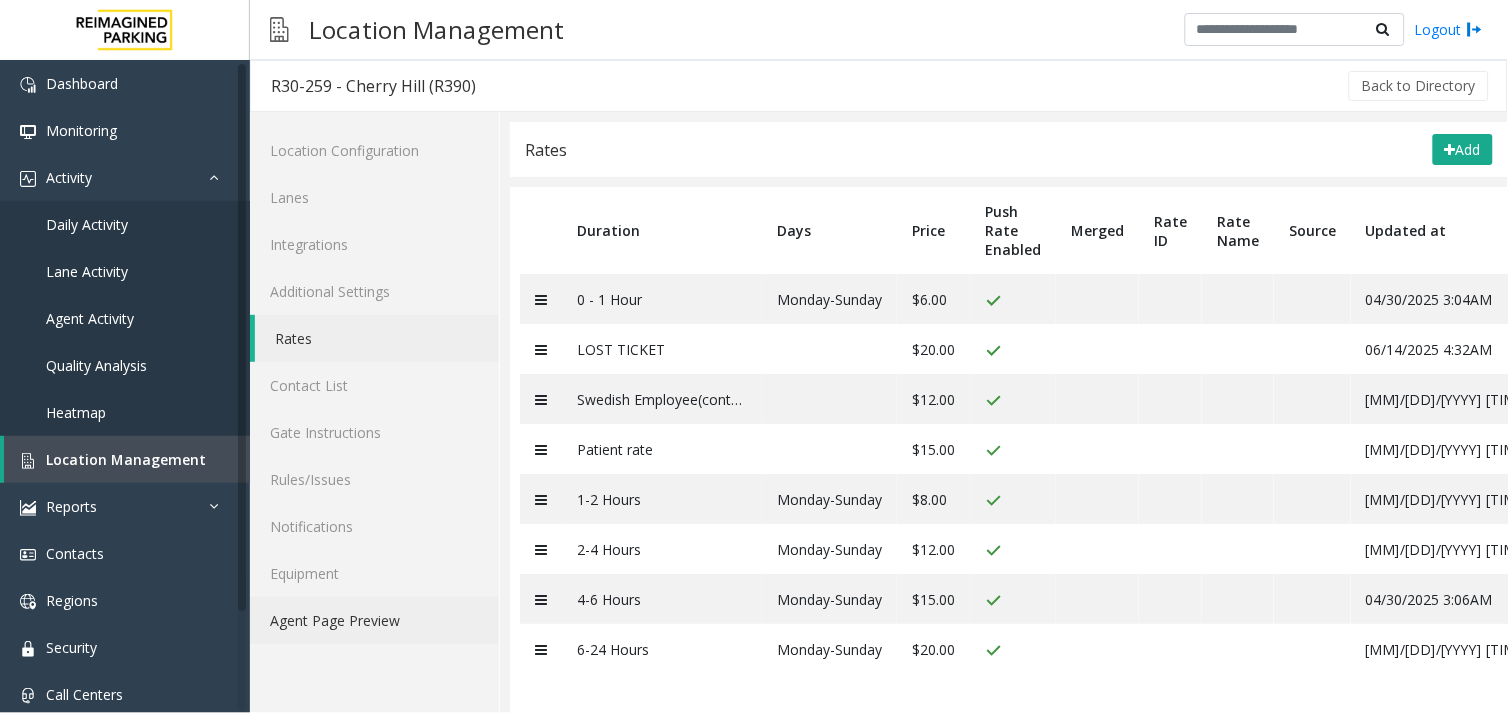 click on "Agent Page Preview" 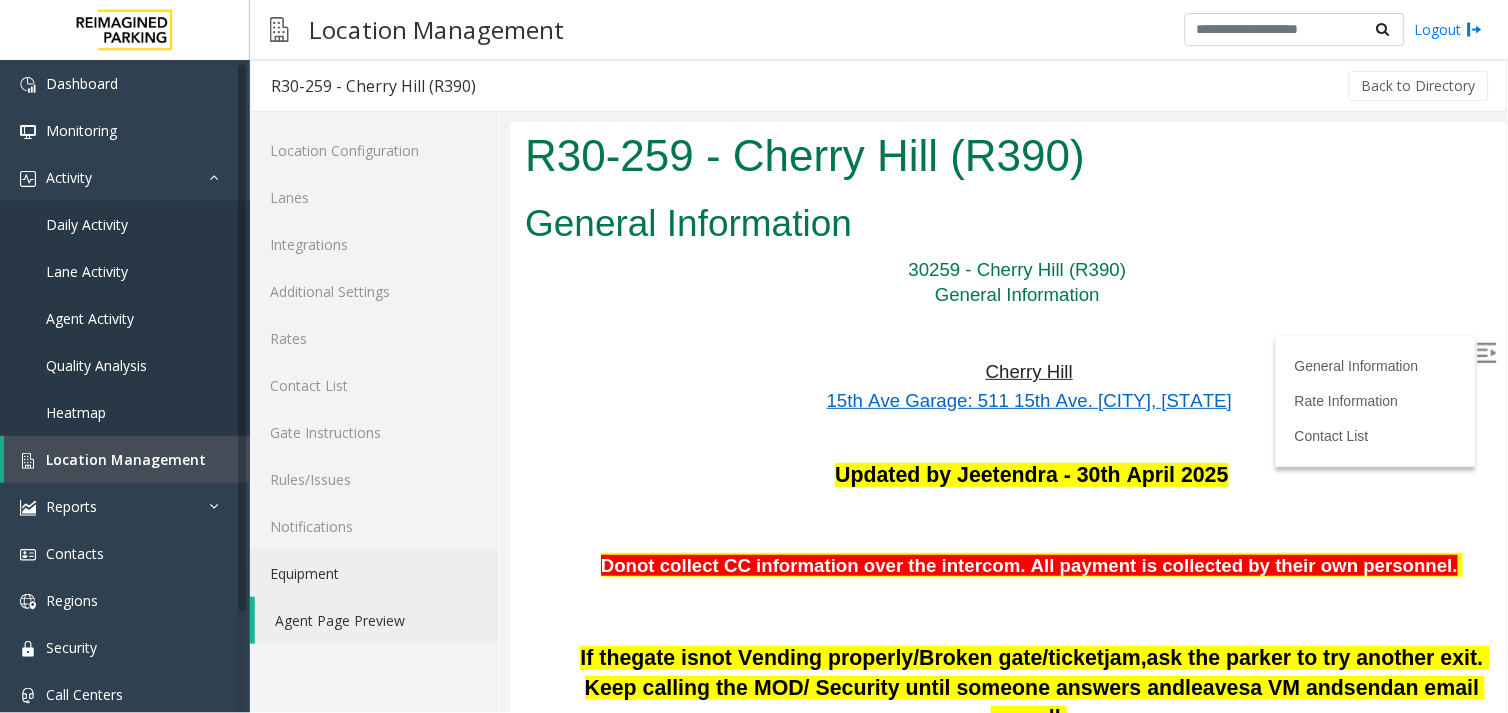 scroll, scrollTop: 222, scrollLeft: 0, axis: vertical 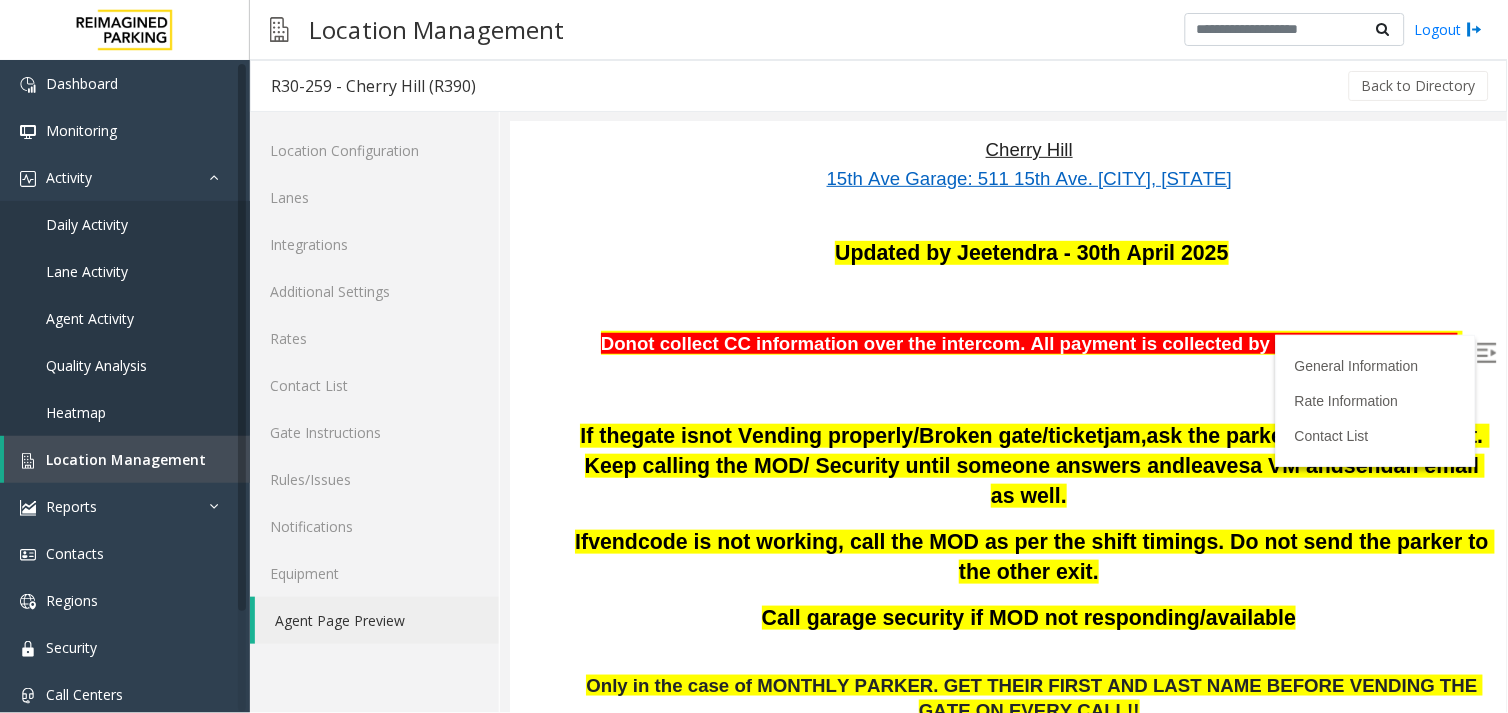 click at bounding box center [1486, 352] 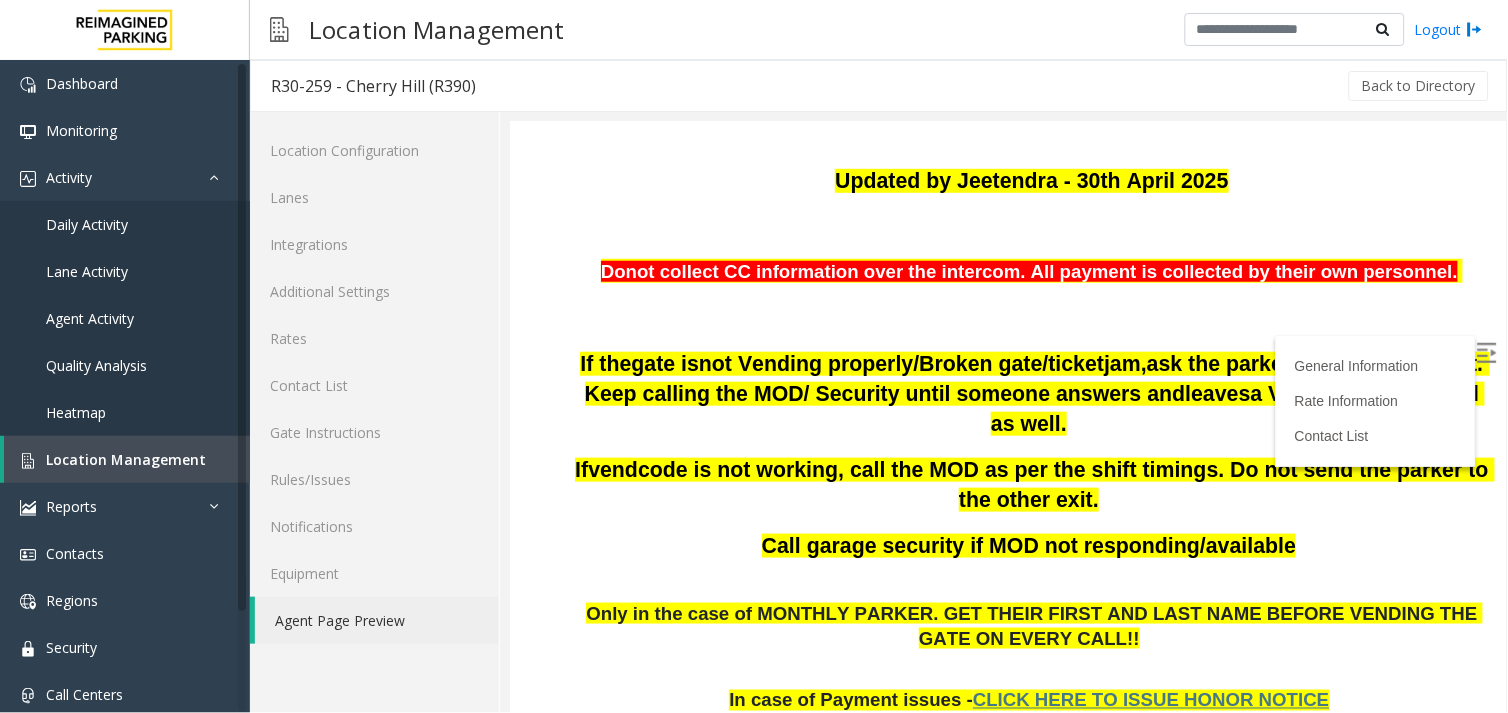 scroll, scrollTop: 333, scrollLeft: 0, axis: vertical 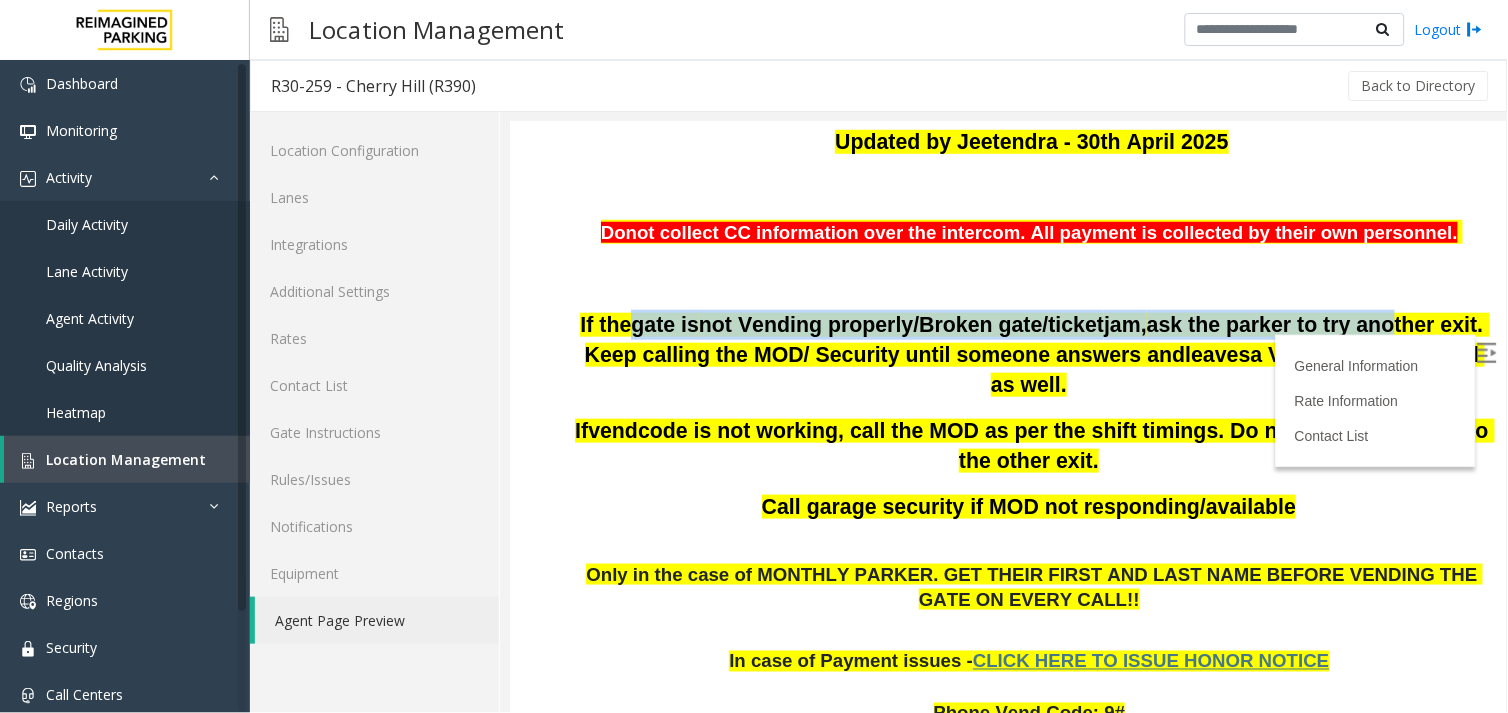 drag, startPoint x: 635, startPoint y: 321, endPoint x: 1322, endPoint y: 336, distance: 687.16376 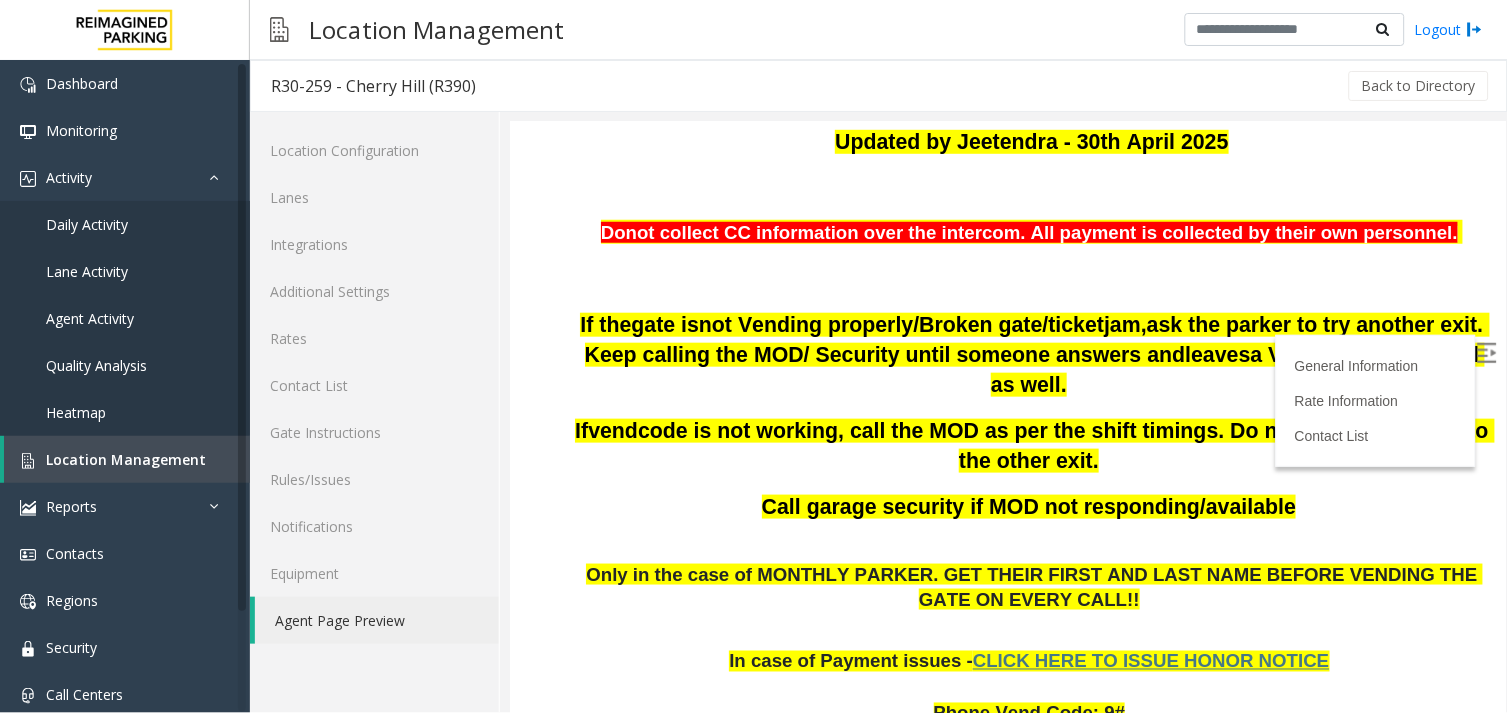 click on "If the  gate is  not Vending properly/Broken gate/ticket  jam,  ask the parker to try another exit. Keep calling the MOD/ Security until someone answers and  leaves  a VM and  send  an email as well.    If  vend  code is not working, call the MOD as per the shift timings. Do not send the parker to the other exit.   Call garage security if MOD not responding/available     Only in the case of MONTHLY PARKER. GET THEIR FIRST AND LAST NAME BEFORE VENDING THE GATE ON EVERY CALL!!     In case of Payment issues -  CLICK HERE TO ISSUE HONOR NOTICE     Phone Vend Code: 9#     For the past few weeks, the 15 th  Avenue Garage has become completely full-on certain days and we have had to send parkers over to the 16 th  Avenue Garage. If a parker is exiting 16 th  because 15 th  was full, please let the parker out without payment     PARCS   HONOR NOTICE   USERNAME   PASSWORD   PARIS   EQUIPMENT   CARD INSERTION   DataPark   RPNW Seattle - HONOR NOTICE           Vertical into the slot" at bounding box center [1031, 3093] 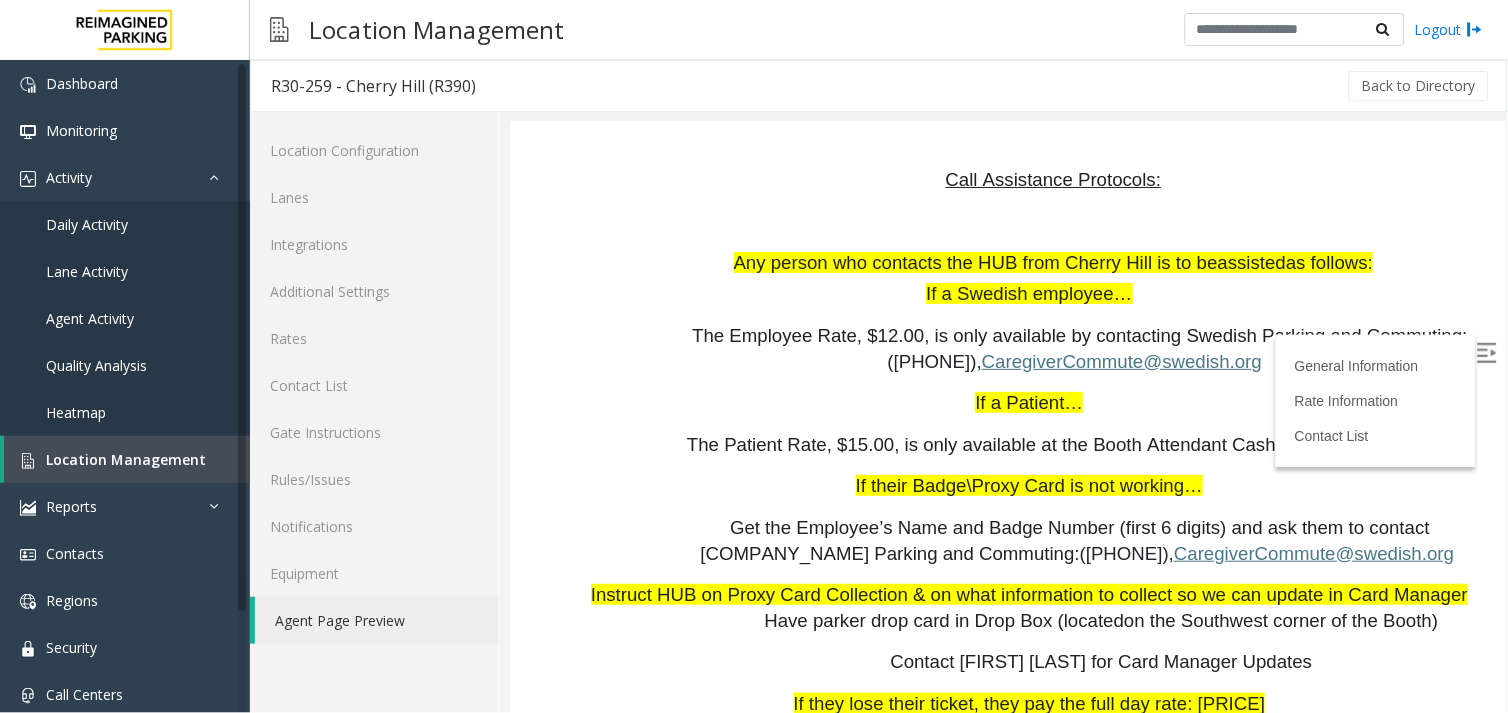 scroll, scrollTop: 3444, scrollLeft: 0, axis: vertical 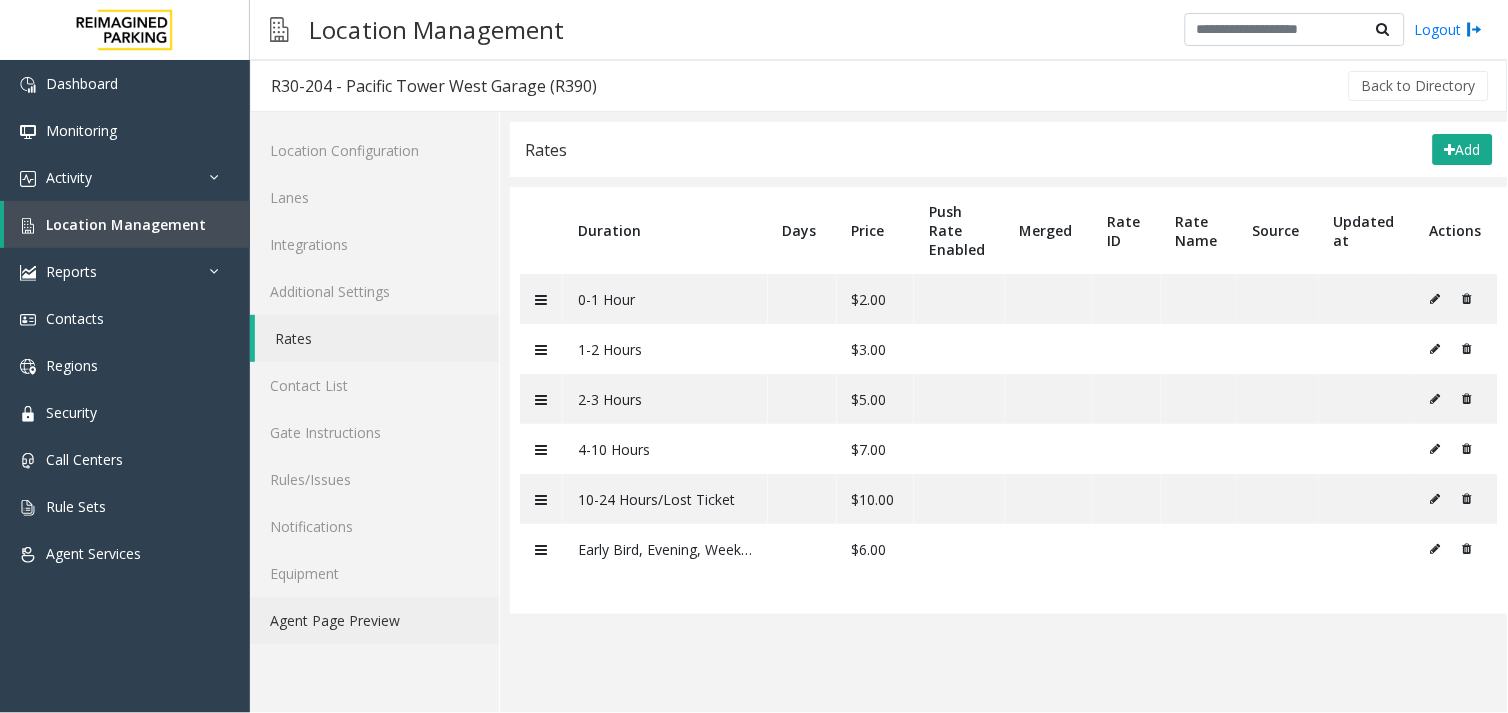 click on "Agent Page Preview" 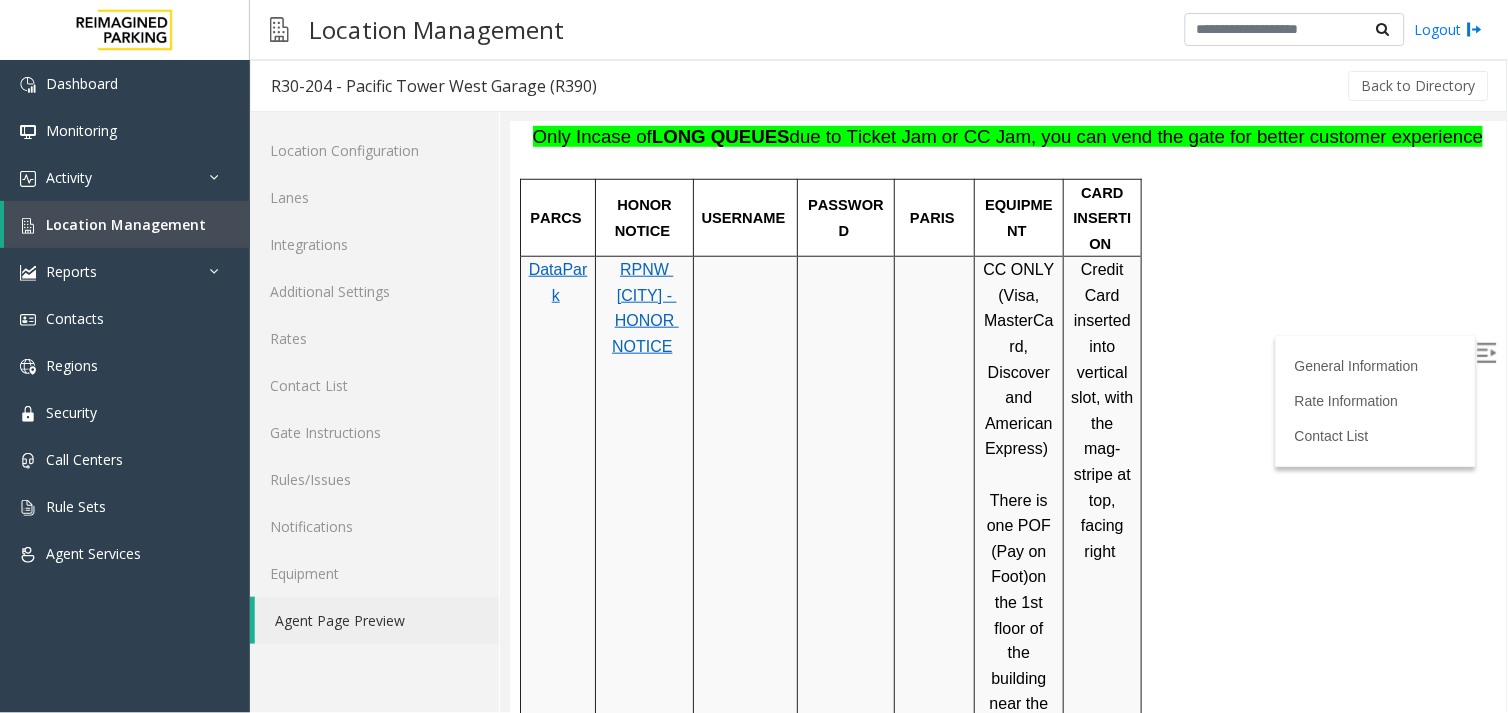 scroll, scrollTop: 555, scrollLeft: 0, axis: vertical 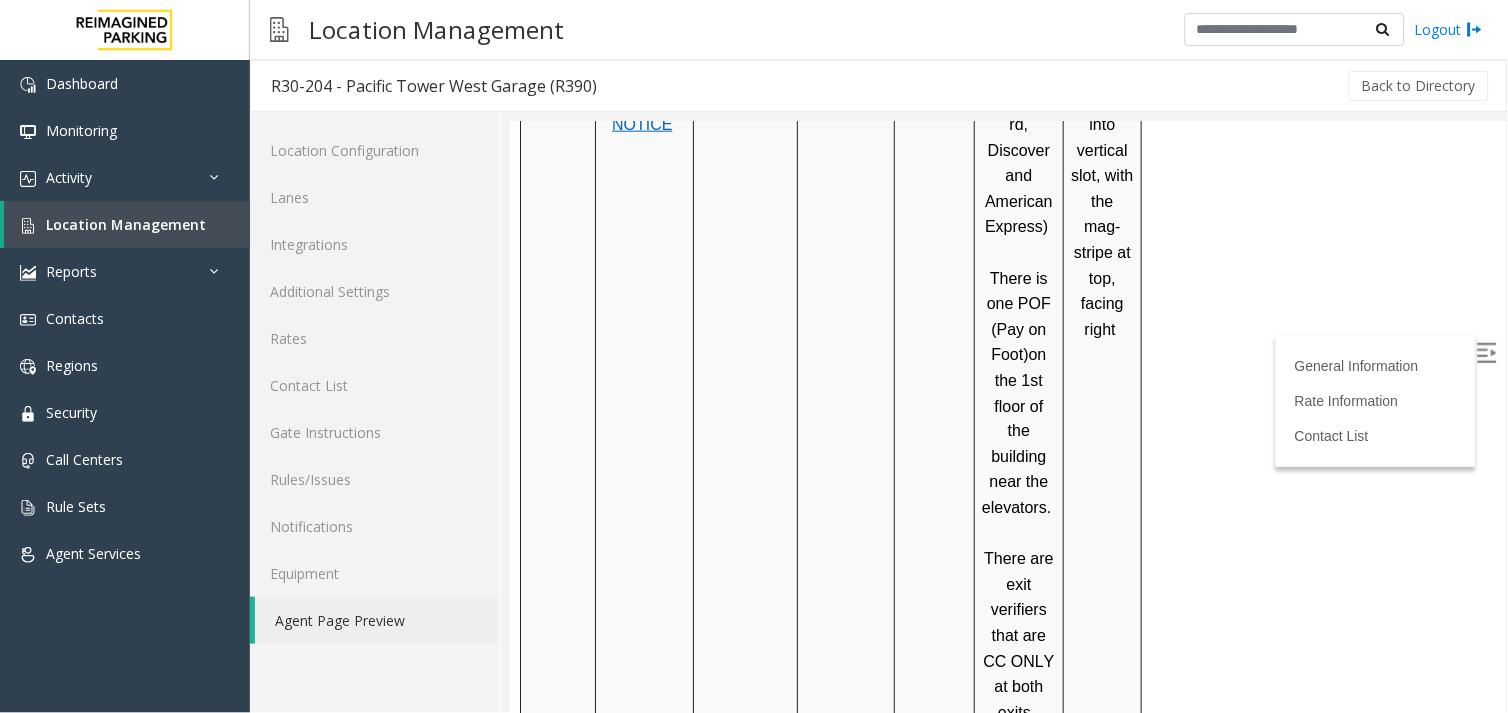 click at bounding box center [1486, 352] 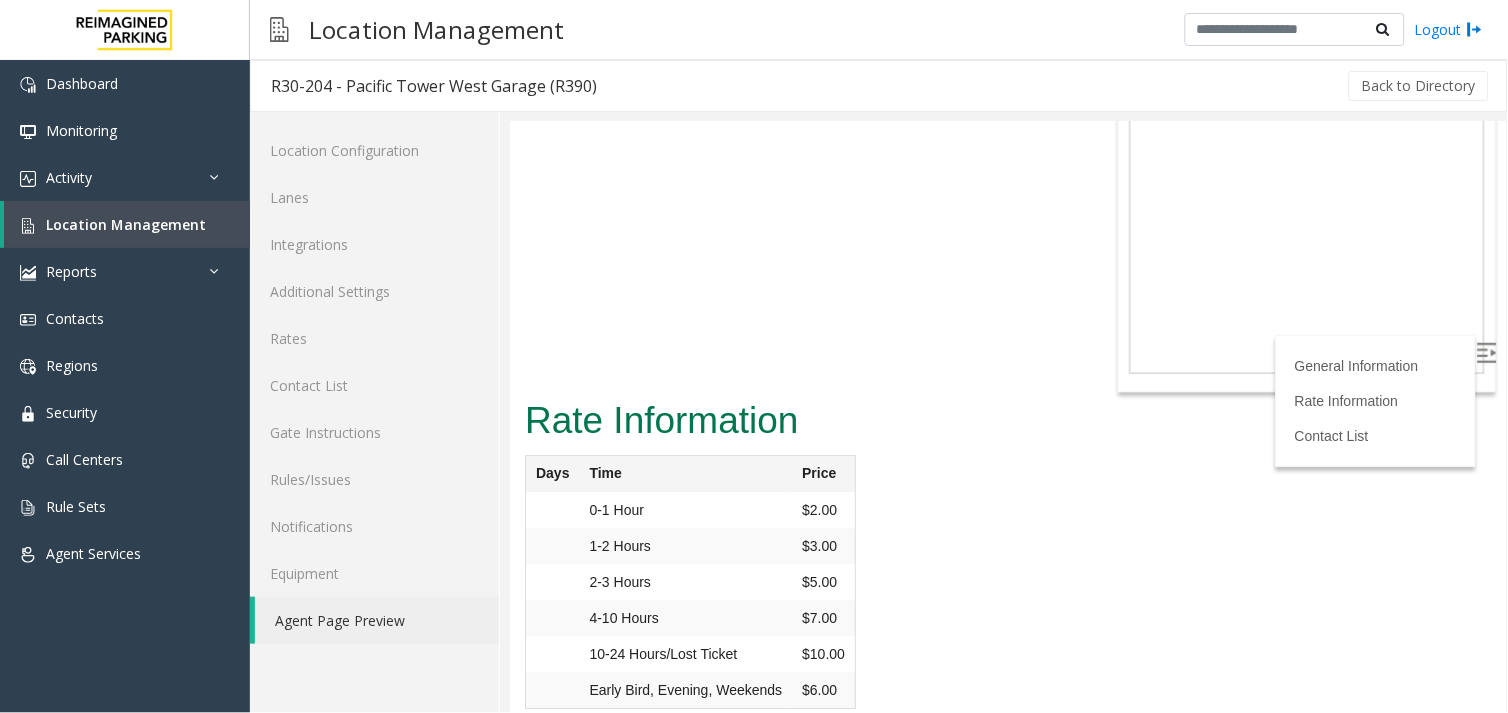 scroll, scrollTop: 2998, scrollLeft: 0, axis: vertical 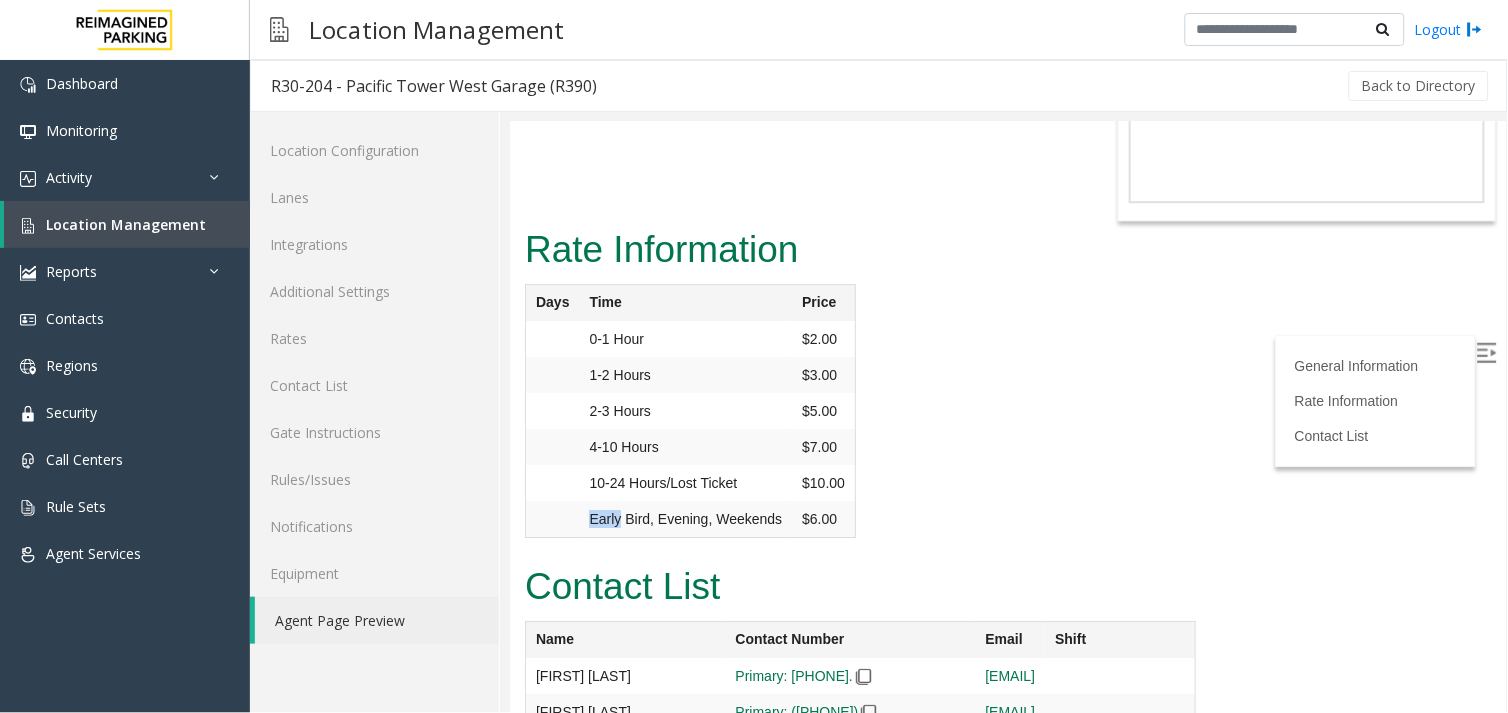 drag, startPoint x: 589, startPoint y: 375, endPoint x: 617, endPoint y: 375, distance: 28 